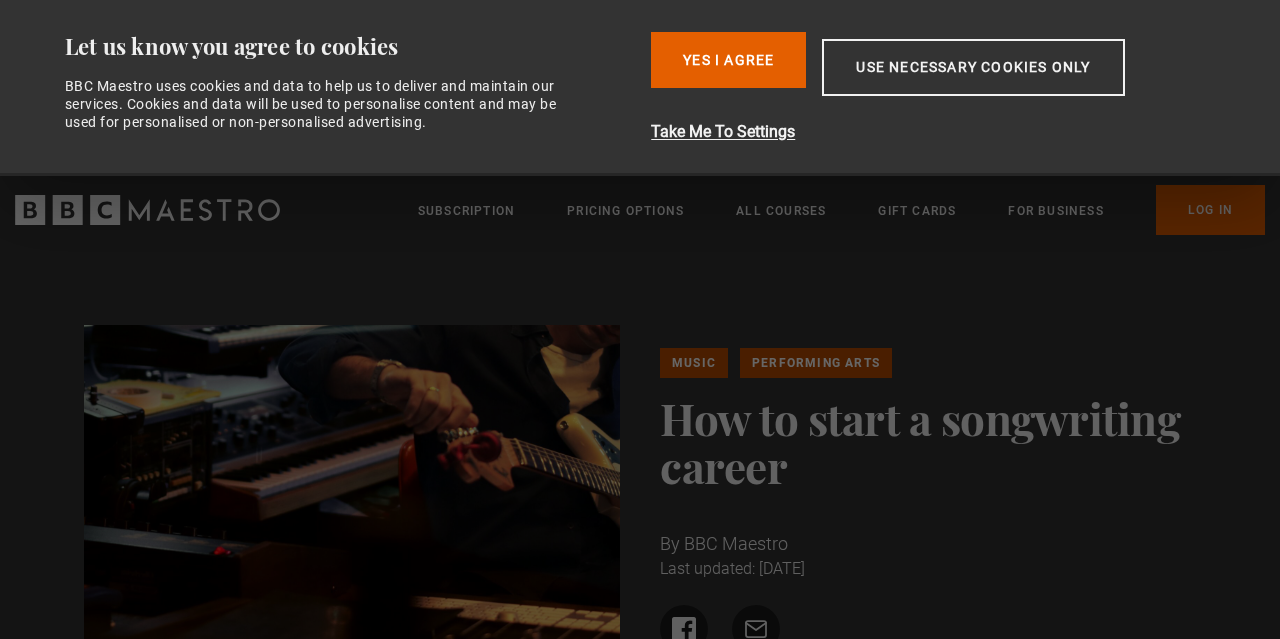 scroll, scrollTop: 0, scrollLeft: 0, axis: both 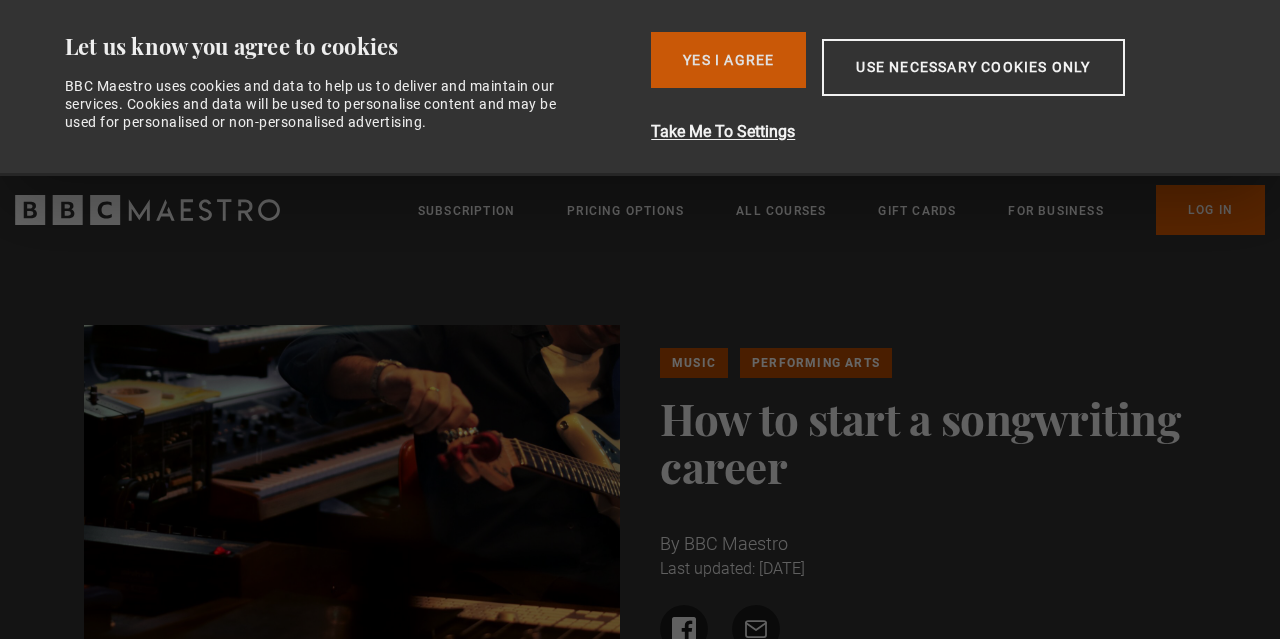 click on "Yes I Agree" at bounding box center [728, 60] 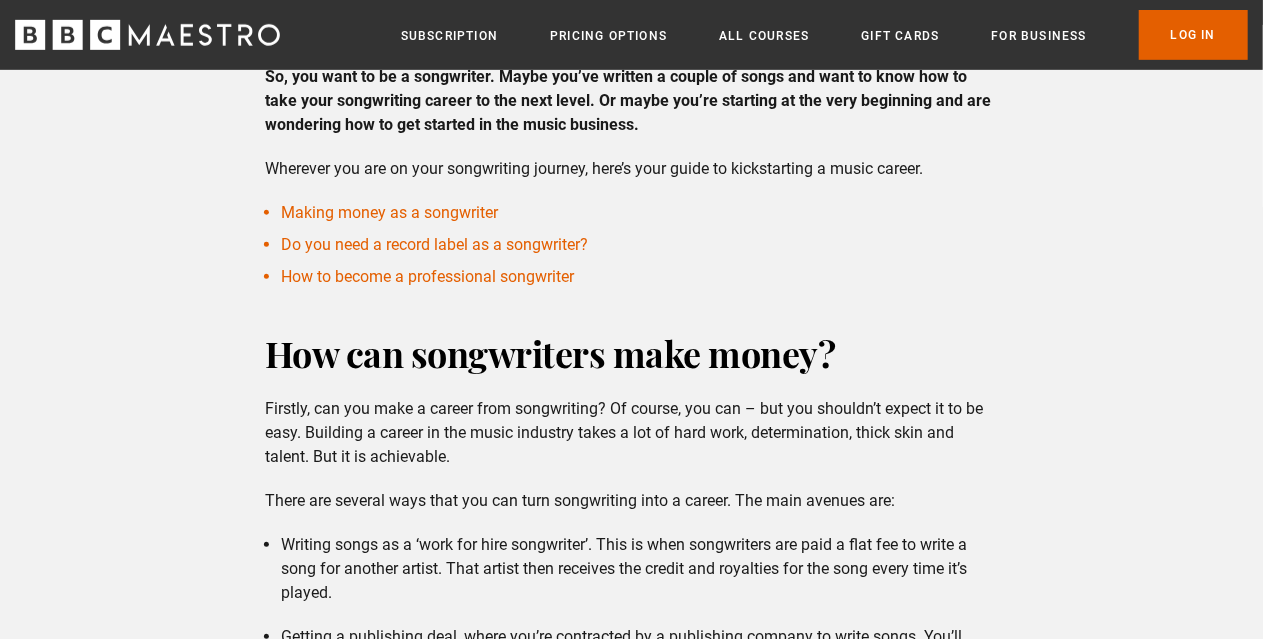 scroll, scrollTop: 585, scrollLeft: 0, axis: vertical 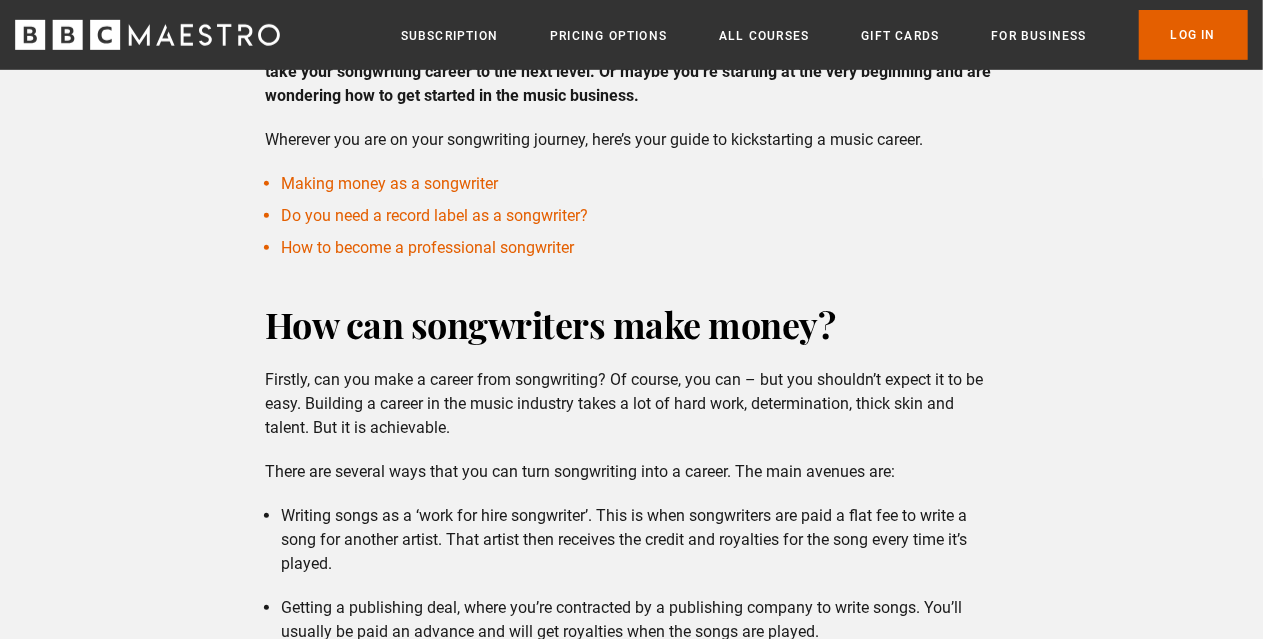 click on "Getting a publishing deal, where you’re contracted by a publishing company to write songs. You’ll usually be paid an advance and will get royalties when the songs are played." at bounding box center (639, 620) 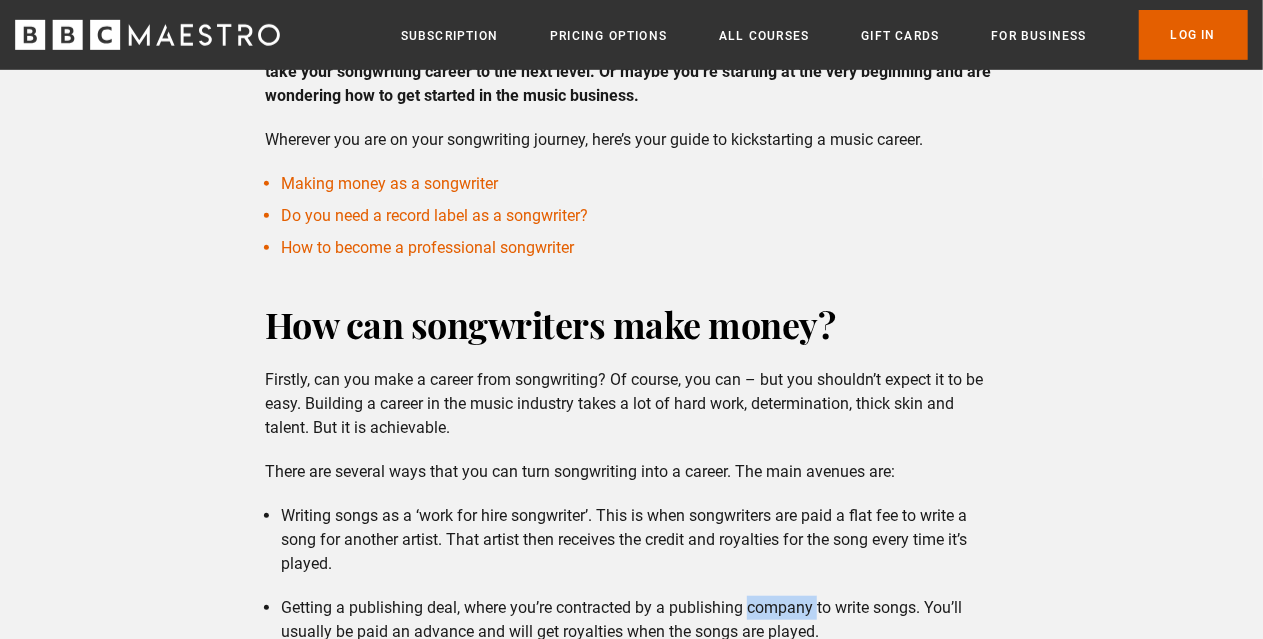 click on "Getting a publishing deal, where you’re contracted by a publishing company to write songs. You’ll usually be paid an advance and will get royalties when the songs are played." at bounding box center [639, 620] 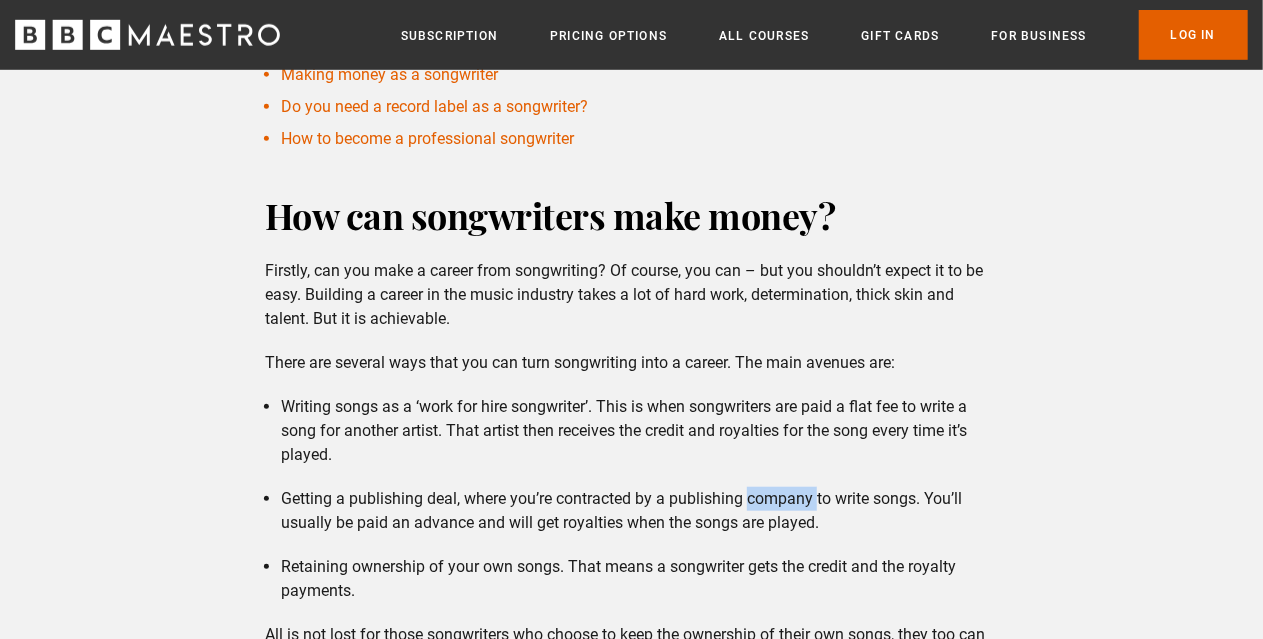 scroll, scrollTop: 695, scrollLeft: 0, axis: vertical 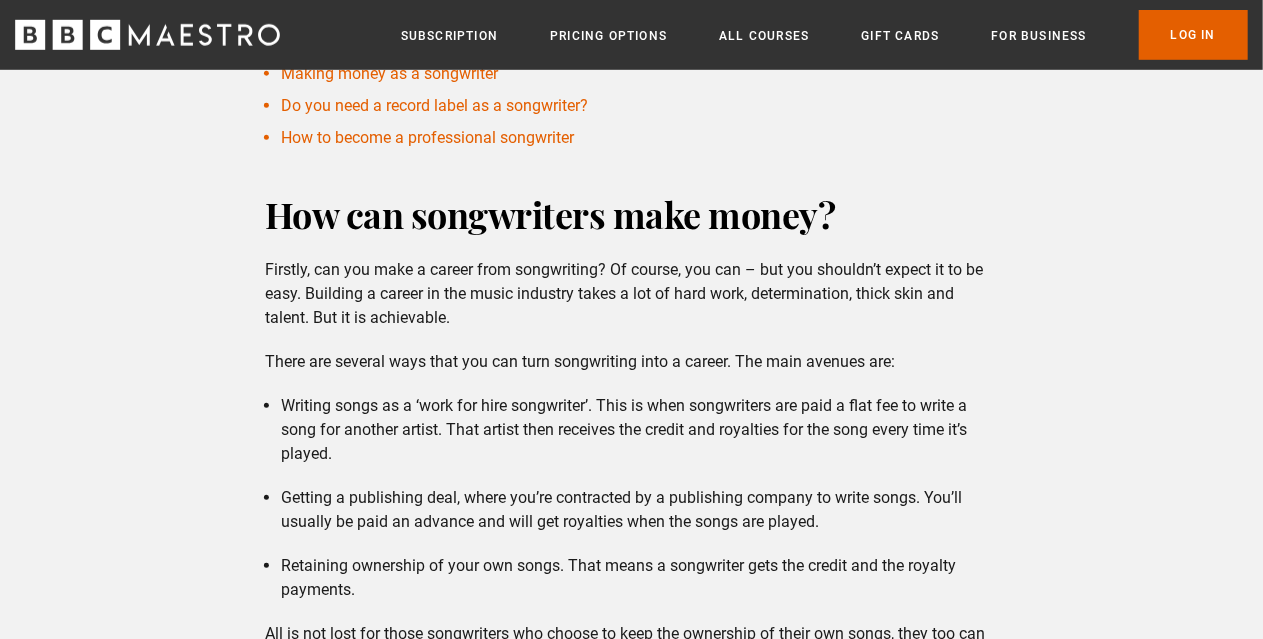 click on "Writing songs as a ‘work for hire songwriter’. This is when songwriters are paid a flat fee to write a song for another artist. That artist then receives the credit and royalties for the song every time it’s played." at bounding box center (639, 430) 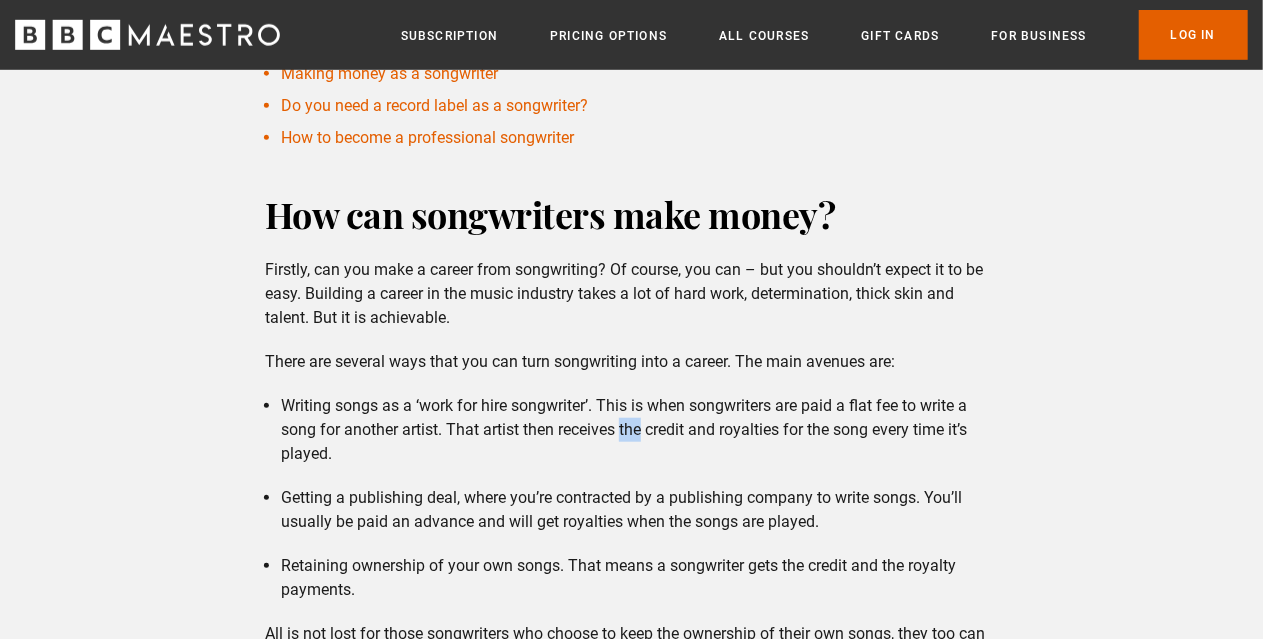 click on "Writing songs as a ‘work for hire songwriter’. This is when songwriters are paid a flat fee to write a song for another artist. That artist then receives the credit and royalties for the song every time it’s played." at bounding box center (639, 430) 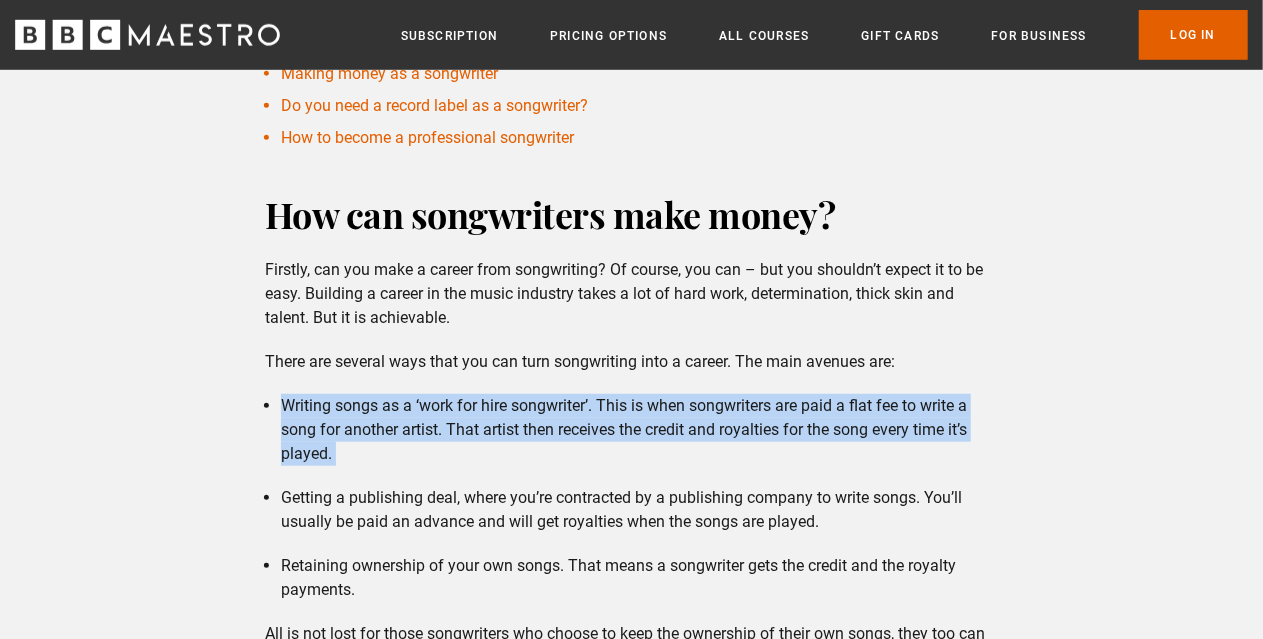 click on "Writing songs as a ‘work for hire songwriter’. This is when songwriters are paid a flat fee to write a song for another artist. That artist then receives the credit and royalties for the song every time it’s played." at bounding box center [639, 430] 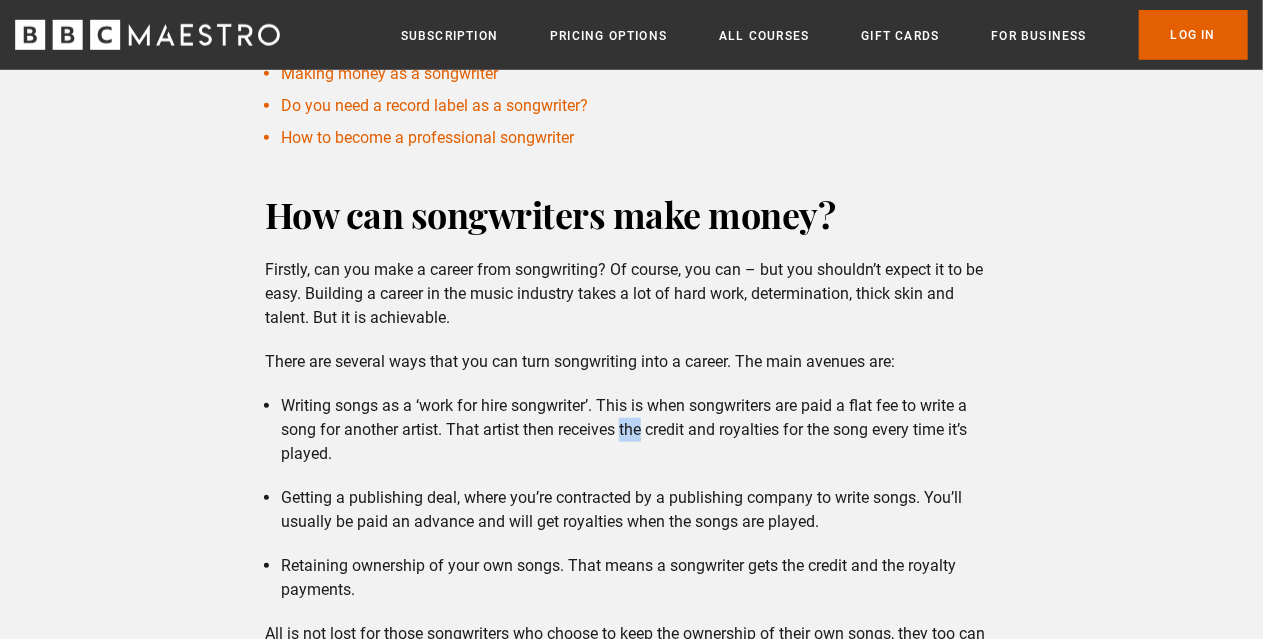 click on "Writing songs as a ‘work for hire songwriter’. This is when songwriters are paid a flat fee to write a song for another artist. That artist then receives the credit and royalties for the song every time it’s played." at bounding box center (639, 430) 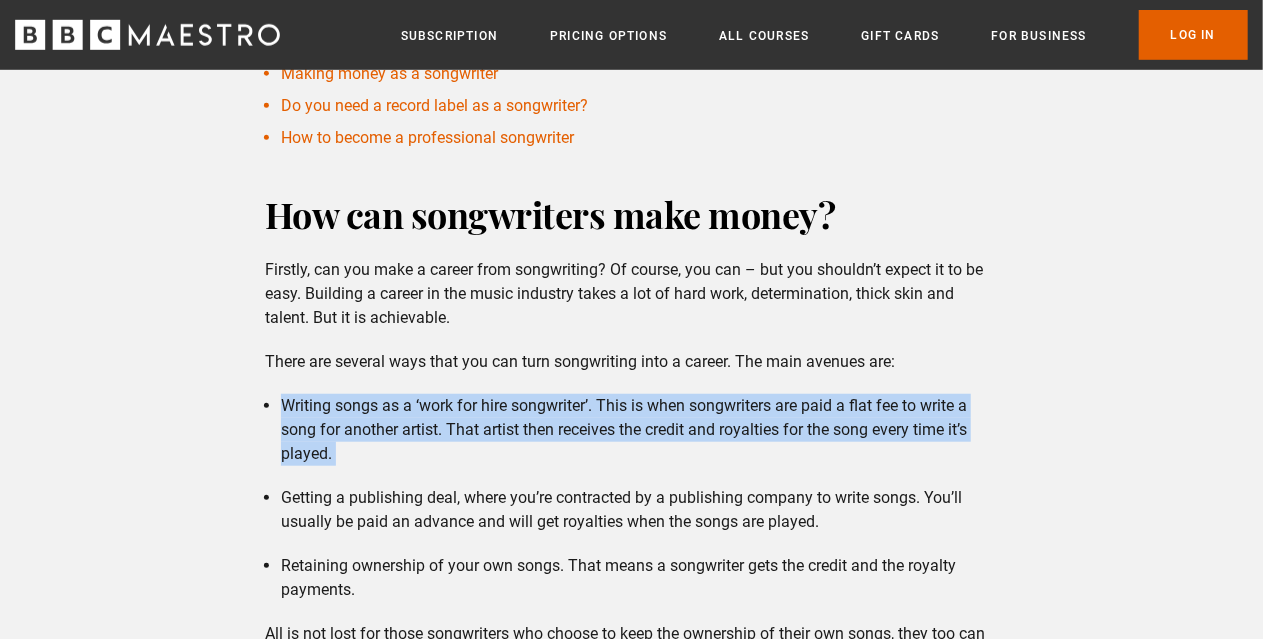 click on "Writing songs as a ‘work for hire songwriter’. This is when songwriters are paid a flat fee to write a song for another artist. That artist then receives the credit and royalties for the song every time it’s played." at bounding box center (639, 430) 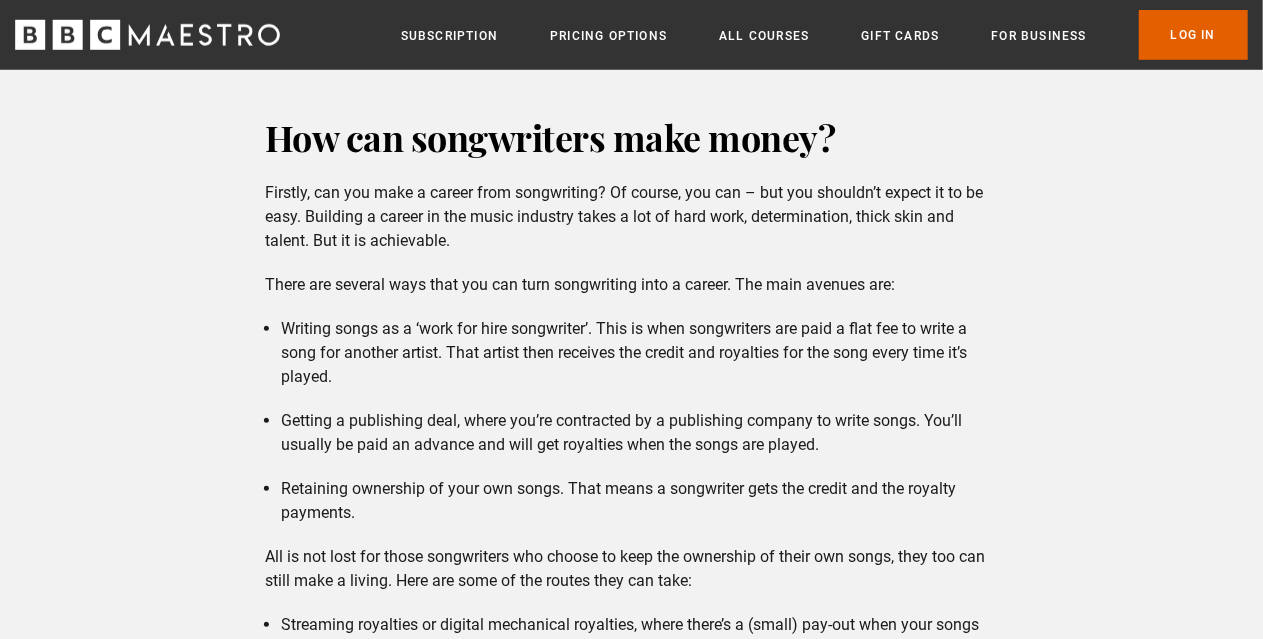 scroll, scrollTop: 775, scrollLeft: 0, axis: vertical 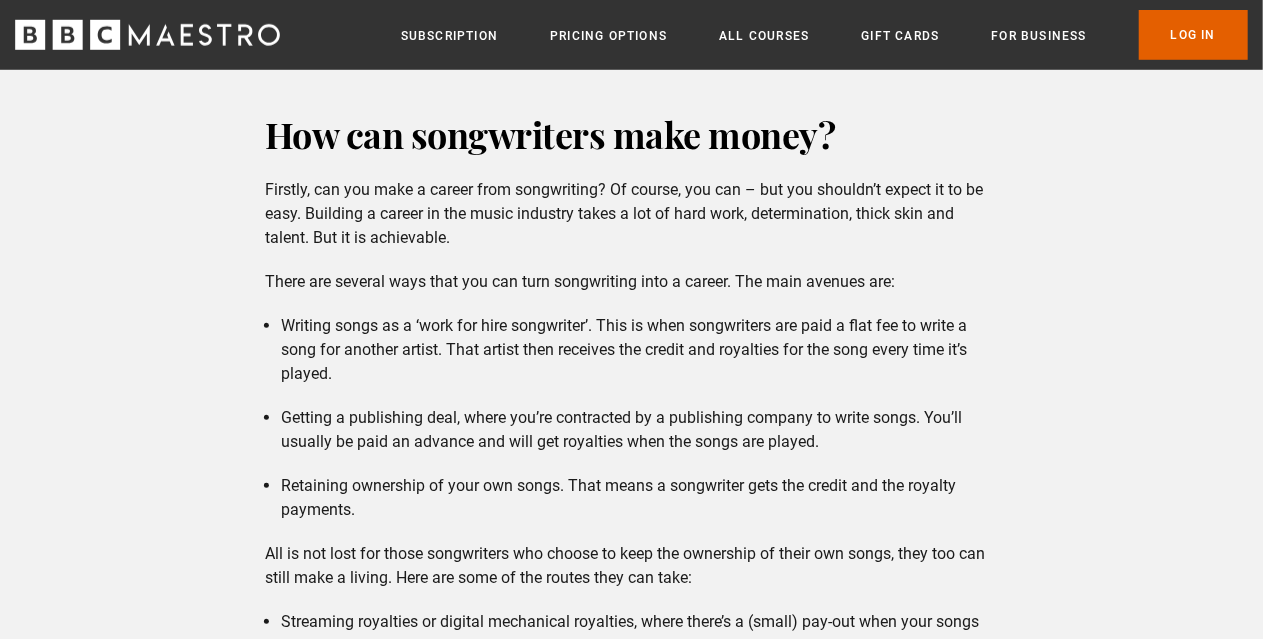 click on "Writing songs as a ‘work for hire songwriter’. This is when songwriters are paid a flat fee to write a song for another artist. That artist then receives the credit and royalties for the song every time it’s played.
Getting a publishing deal, where you’re contracted by a publishing company to write songs. You’ll usually be paid an advance and will get royalties when the songs are played.
Retaining ownership of your own songs. That means a songwriter gets the credit and the royalty payments." at bounding box center [631, 418] 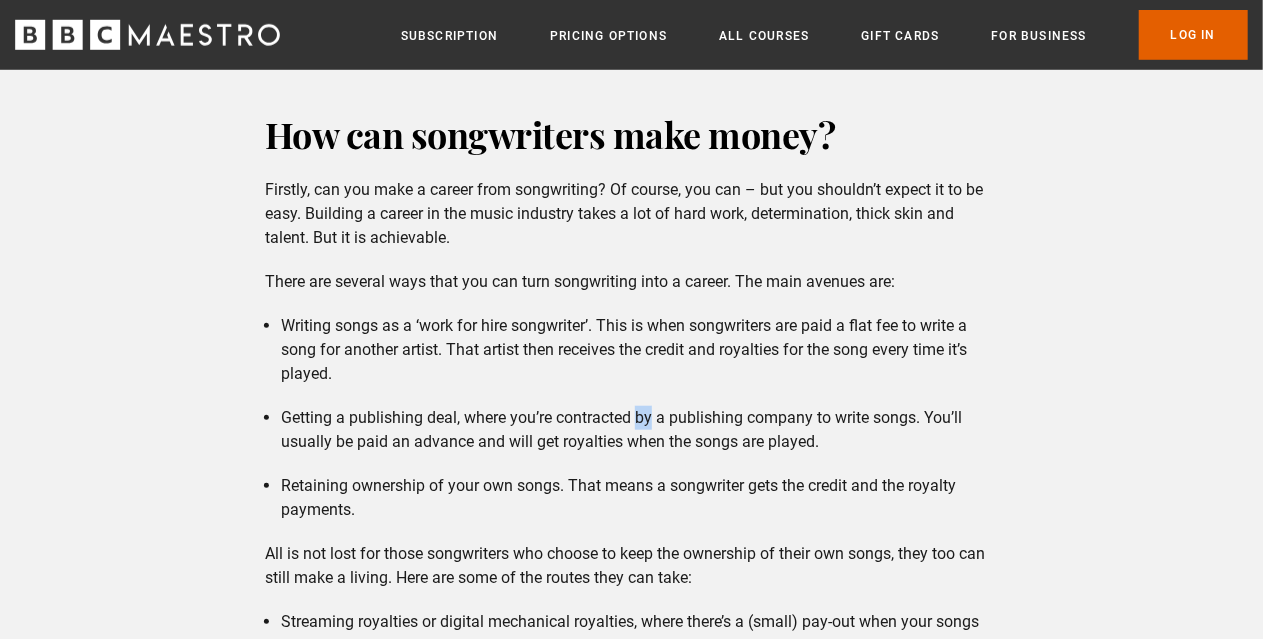 click on "Writing songs as a ‘work for hire songwriter’. This is when songwriters are paid a flat fee to write a song for another artist. That artist then receives the credit and royalties for the song every time it’s played.
Getting a publishing deal, where you’re contracted by a publishing company to write songs. You’ll usually be paid an advance and will get royalties when the songs are played.
Retaining ownership of your own songs. That means a songwriter gets the credit and the royalty payments." at bounding box center [631, 418] 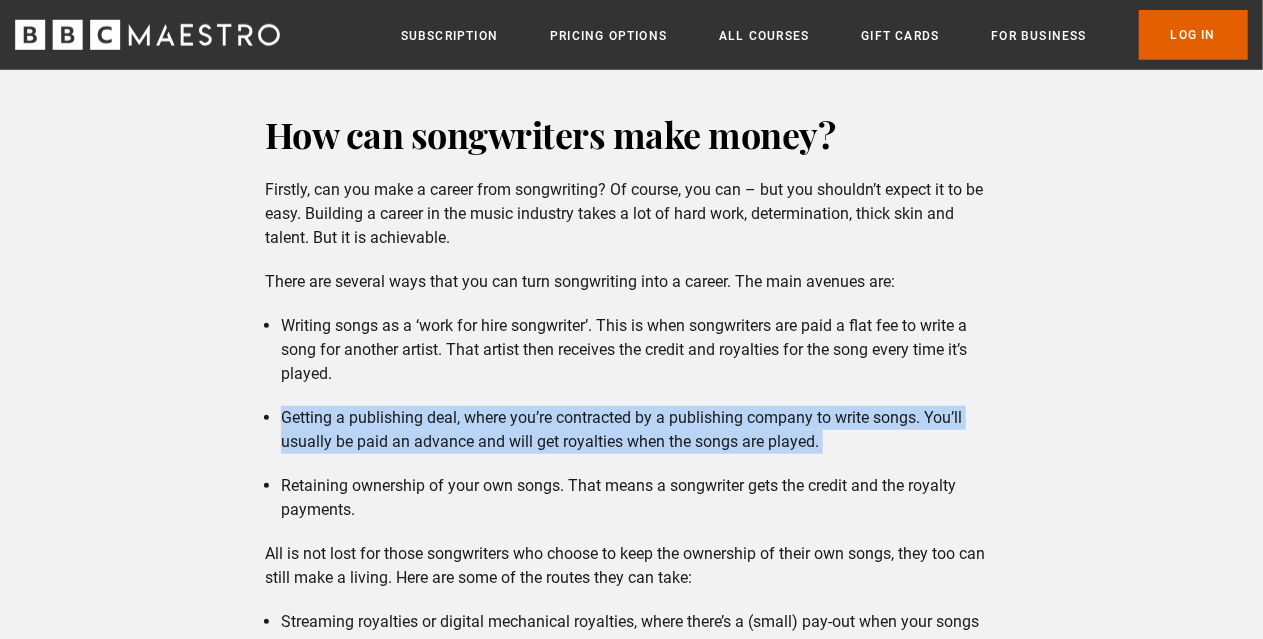 click on "Writing songs as a ‘work for hire songwriter’. This is when songwriters are paid a flat fee to write a song for another artist. That artist then receives the credit and royalties for the song every time it’s played.
Getting a publishing deal, where you’re contracted by a publishing company to write songs. You’ll usually be paid an advance and will get royalties when the songs are played.
Retaining ownership of your own songs. That means a songwriter gets the credit and the royalty payments." at bounding box center (631, 418) 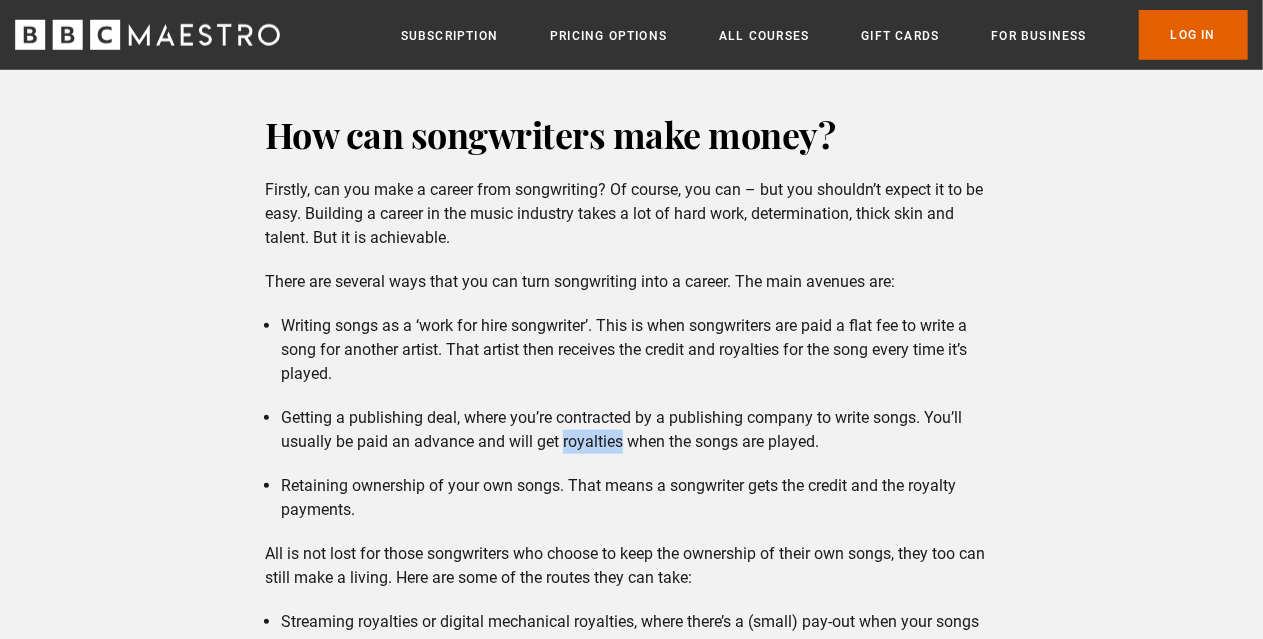 click on "Getting a publishing deal, where you’re contracted by a publishing company to write songs. You’ll usually be paid an advance and will get royalties when the songs are played." at bounding box center [639, 430] 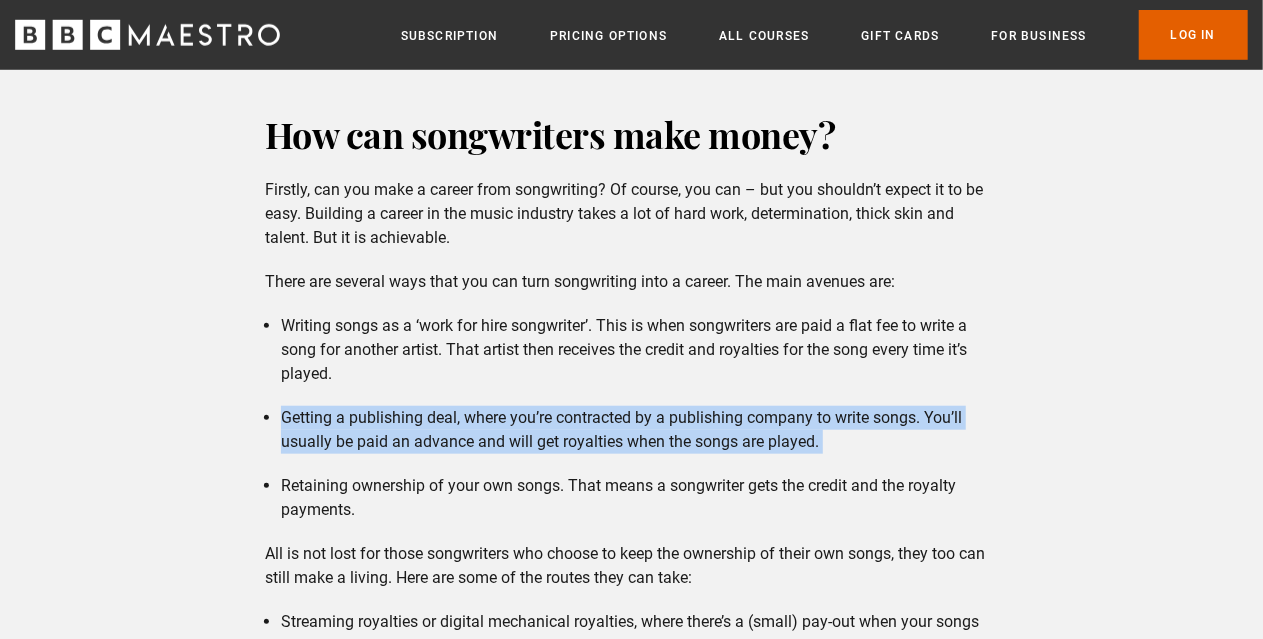 click on "Getting a publishing deal, where you’re contracted by a publishing company to write songs. You’ll usually be paid an advance and will get royalties when the songs are played." at bounding box center [639, 430] 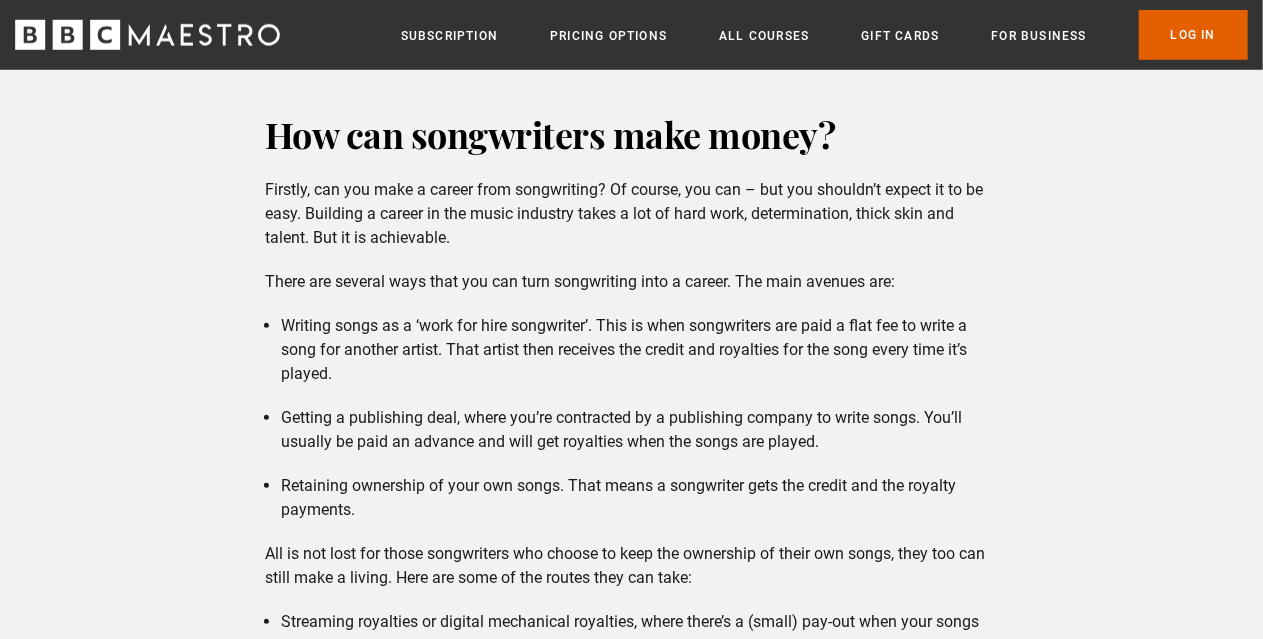 click on "Retaining ownership of your own songs. That means a songwriter gets the credit and the royalty payments." at bounding box center [639, 498] 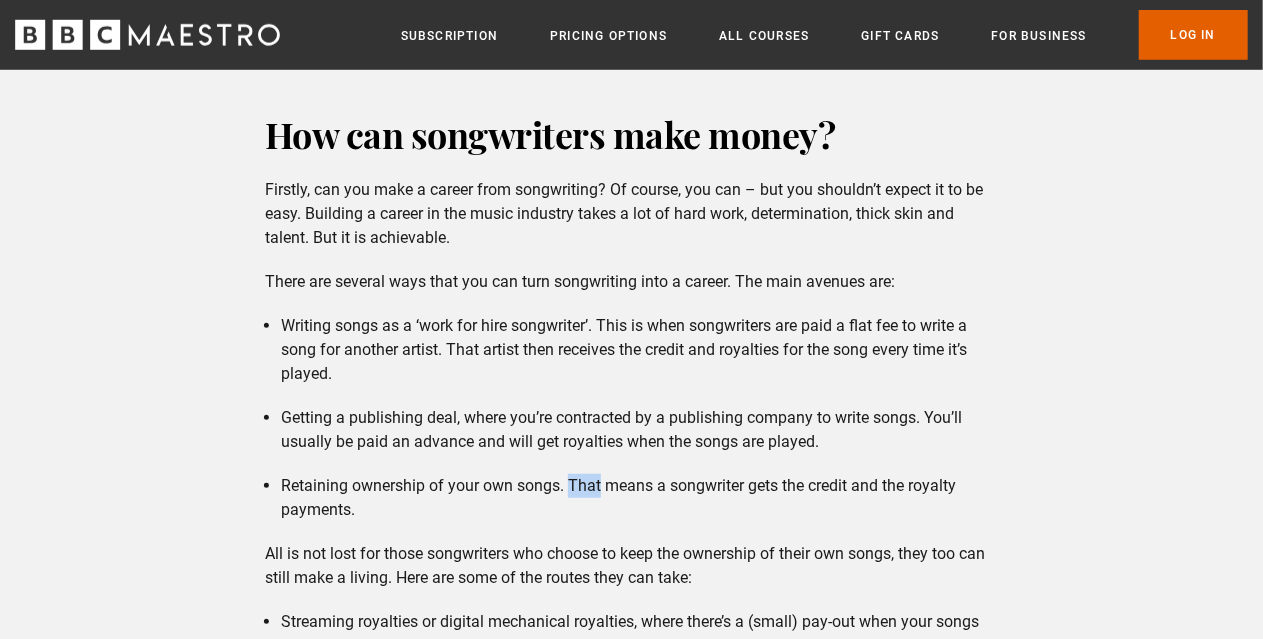 click on "Retaining ownership of your own songs. That means a songwriter gets the credit and the royalty payments." at bounding box center (639, 498) 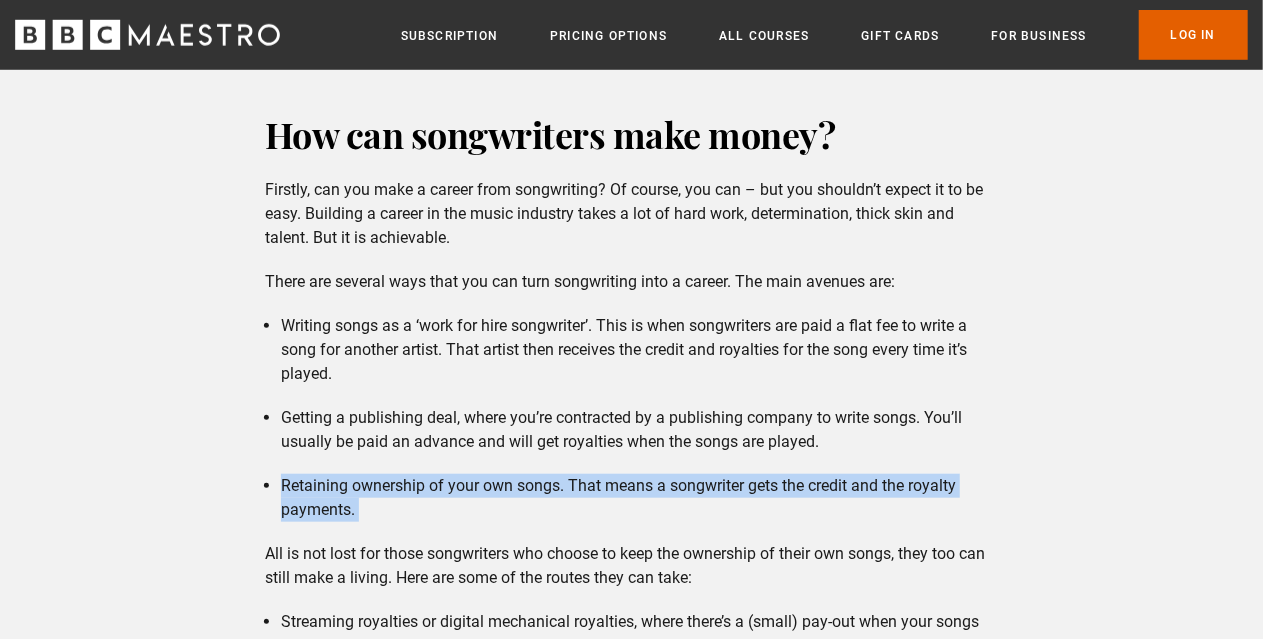 click on "Retaining ownership of your own songs. That means a songwriter gets the credit and the royalty payments." at bounding box center (639, 498) 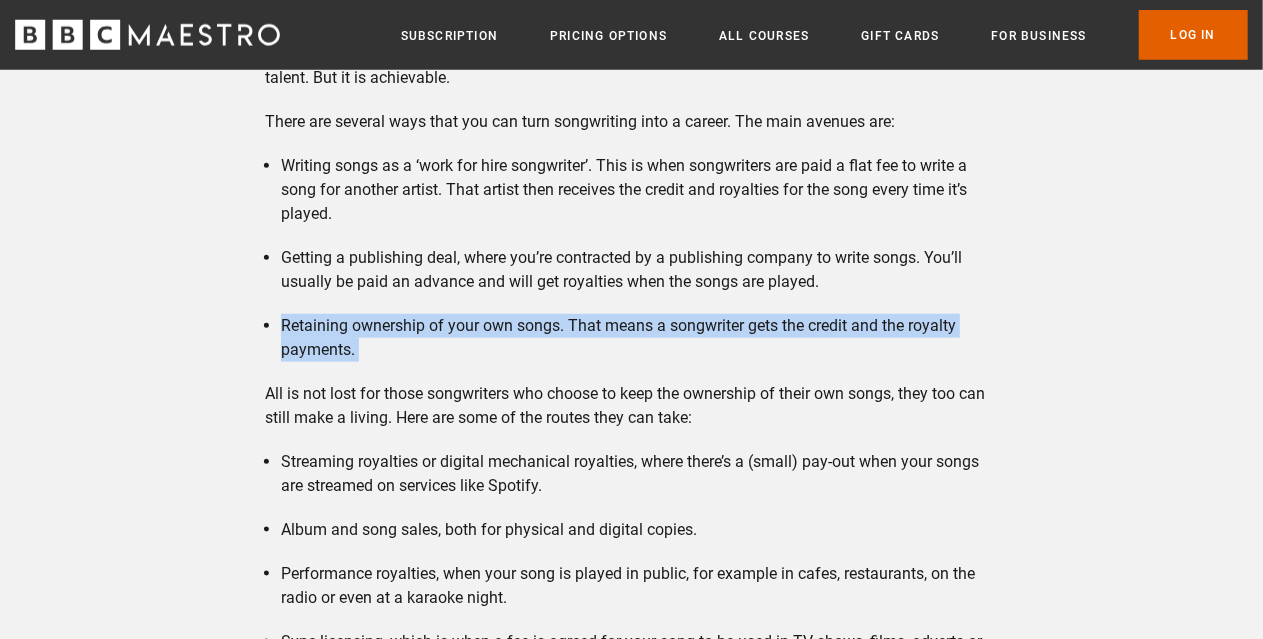 scroll, scrollTop: 937, scrollLeft: 0, axis: vertical 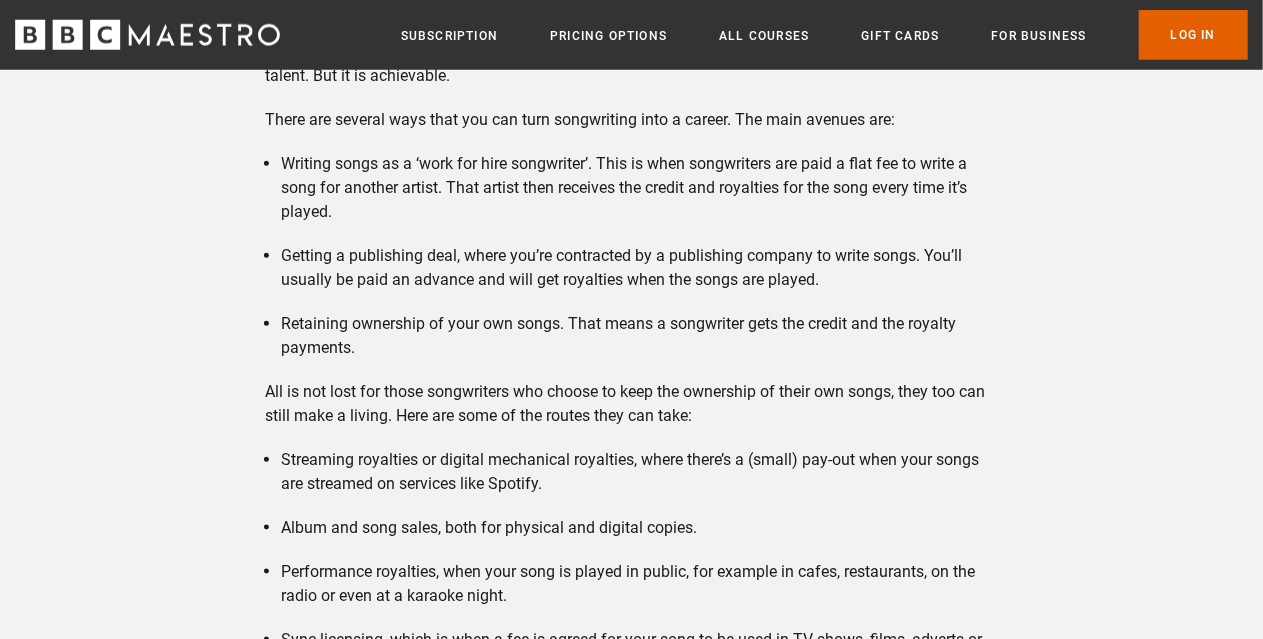 click on "Streaming royalties or digital mechanical royalties, where there’s a (small) pay-out when your songs are streamed on services like Spotify." at bounding box center [639, 472] 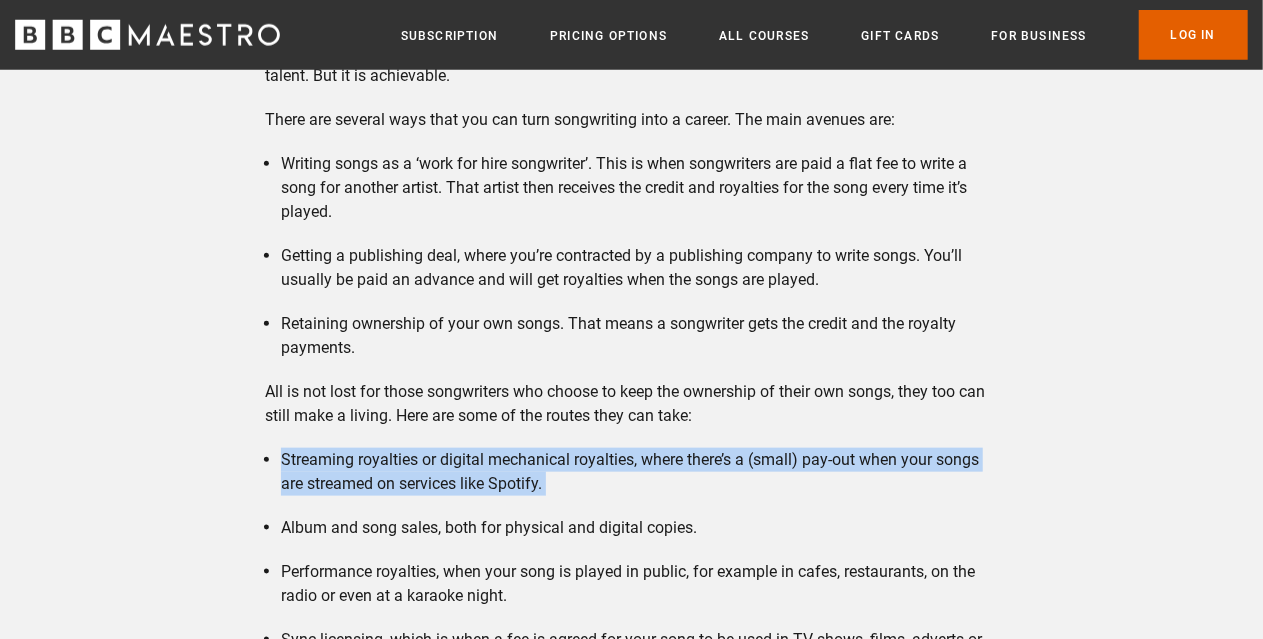 click on "Streaming royalties or digital mechanical royalties, where there’s a (small) pay-out when your songs are streamed on services like Spotify." at bounding box center [639, 472] 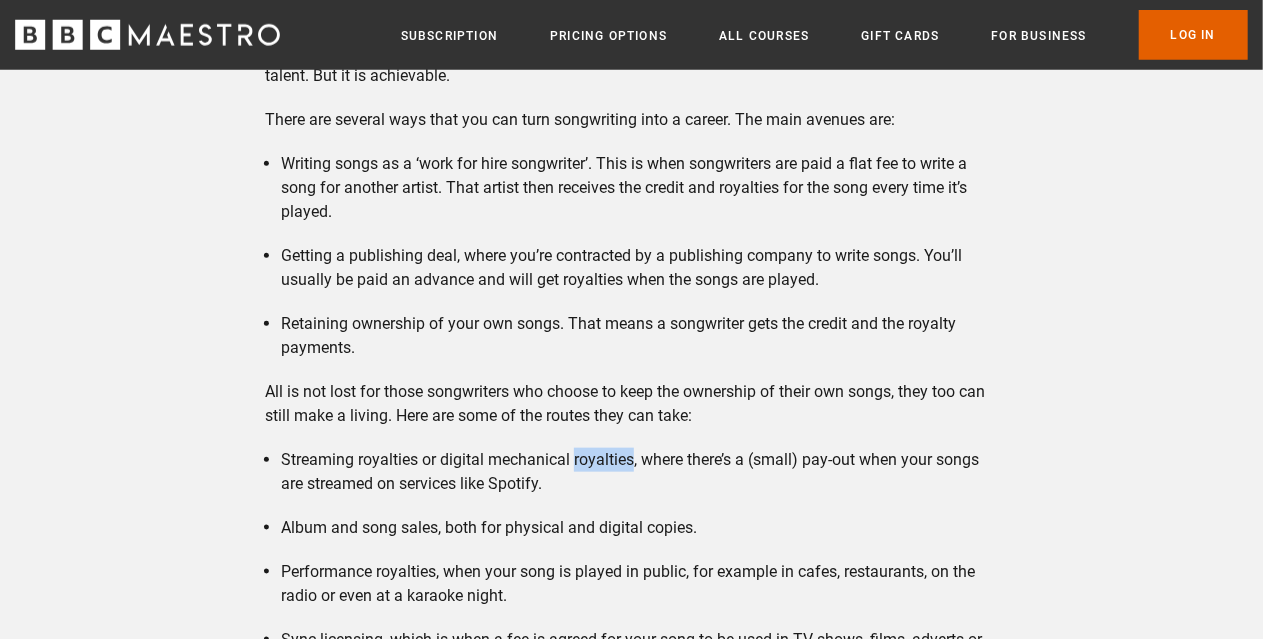 click on "Streaming royalties or digital mechanical royalties, where there’s a (small) pay-out when your songs are streamed on services like Spotify." at bounding box center [639, 472] 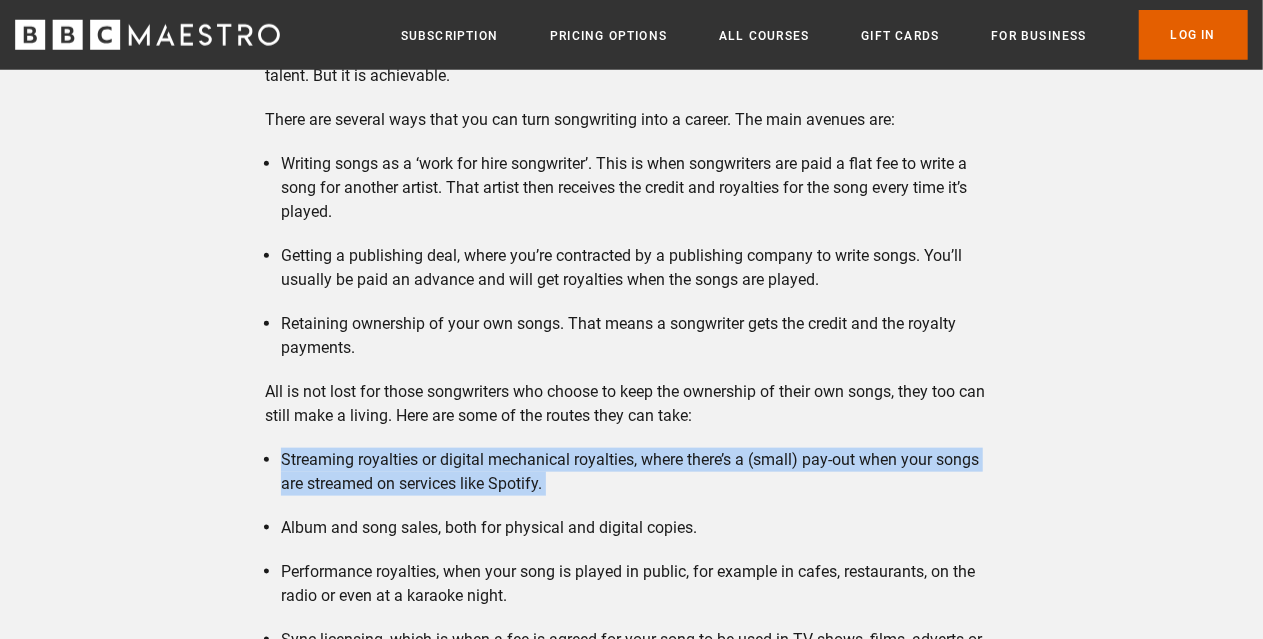 click on "Streaming royalties or digital mechanical royalties, where there’s a (small) pay-out when your songs are streamed on services like Spotify." at bounding box center (639, 472) 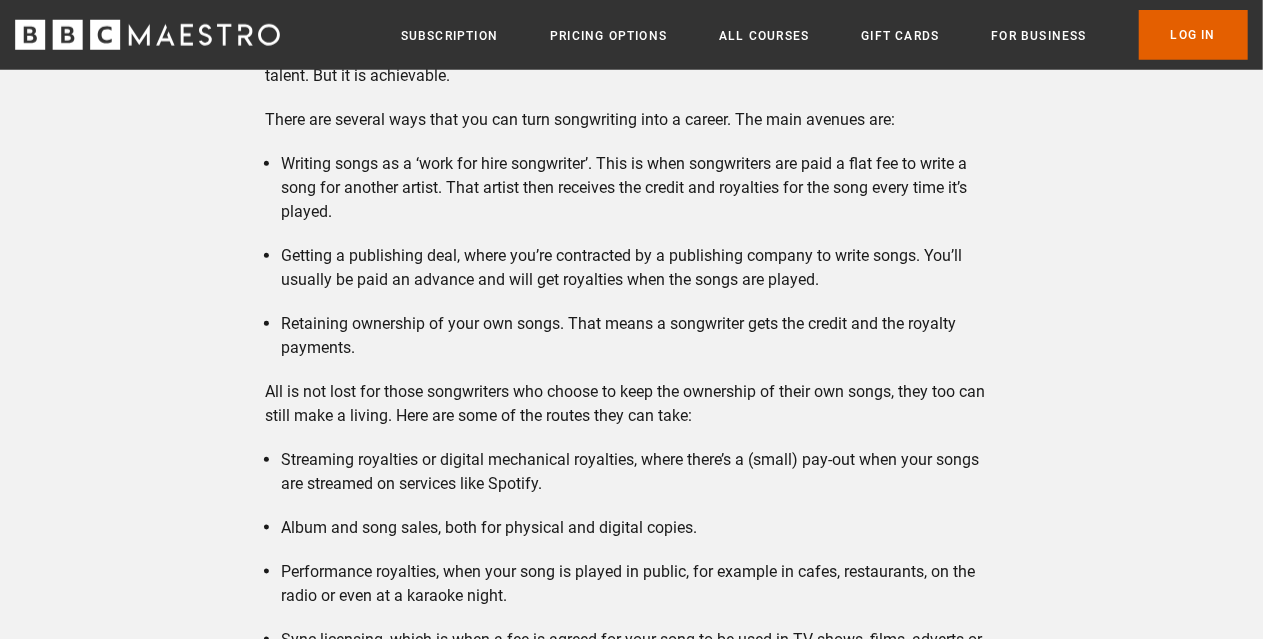 click on "All is not lost for those songwriters who choose to keep the ownership of their own songs, they too can still make a living. Here are some of the routes they can take:" at bounding box center [631, 404] 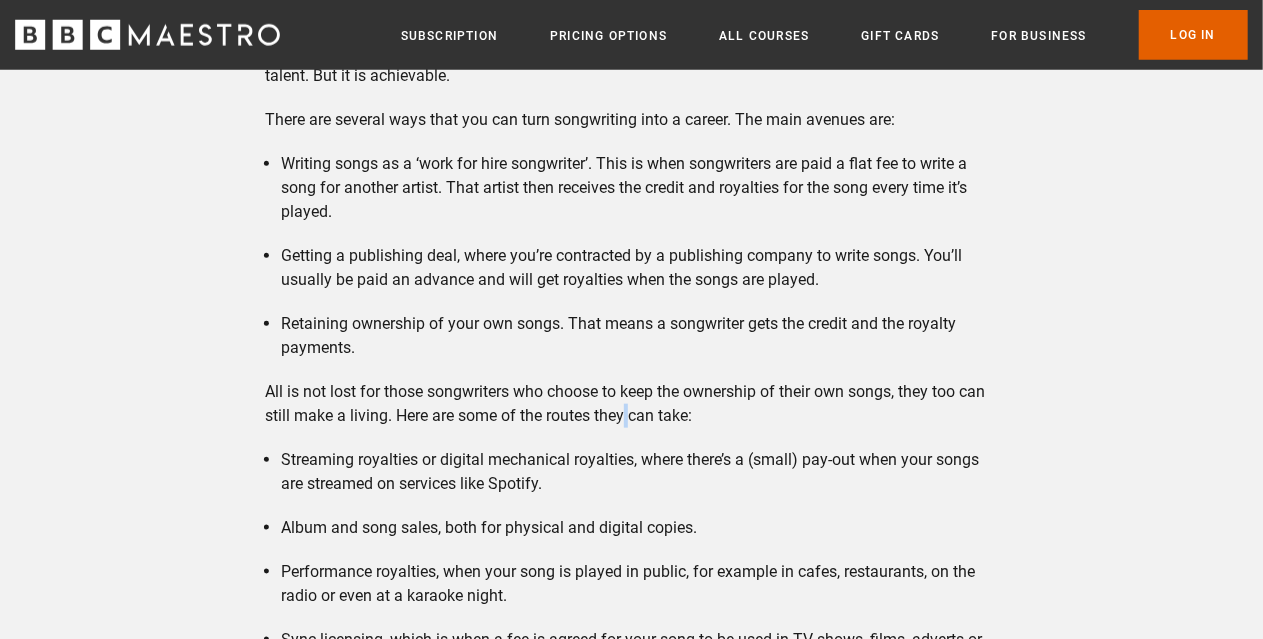click on "All is not lost for those songwriters who choose to keep the ownership of their own songs, they too can still make a living. Here are some of the routes they can take:" at bounding box center [631, 404] 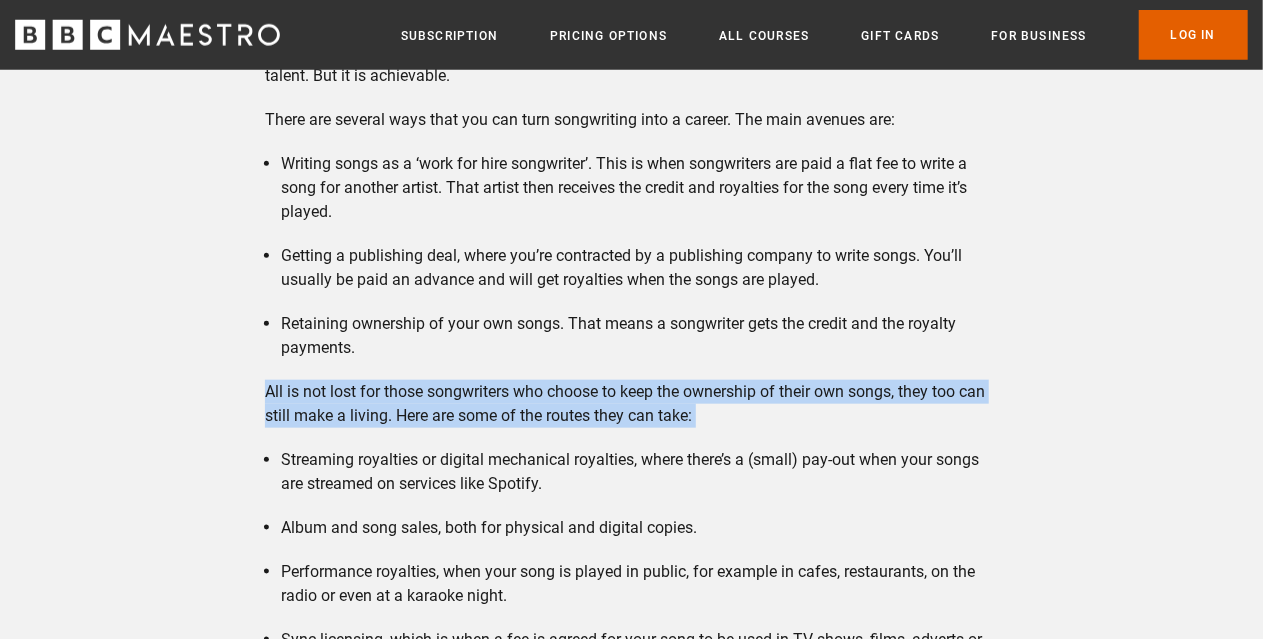 click on "All is not lost for those songwriters who choose to keep the ownership of their own songs, they too can still make a living. Here are some of the routes they can take:" at bounding box center [631, 404] 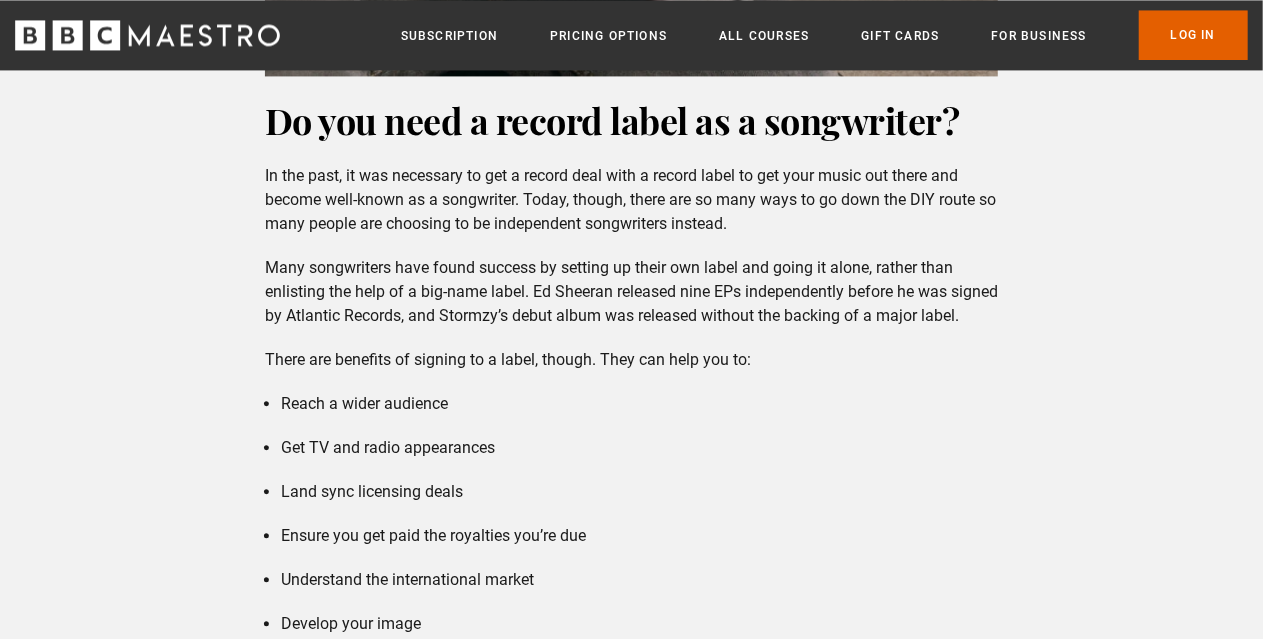 scroll, scrollTop: 2128, scrollLeft: 0, axis: vertical 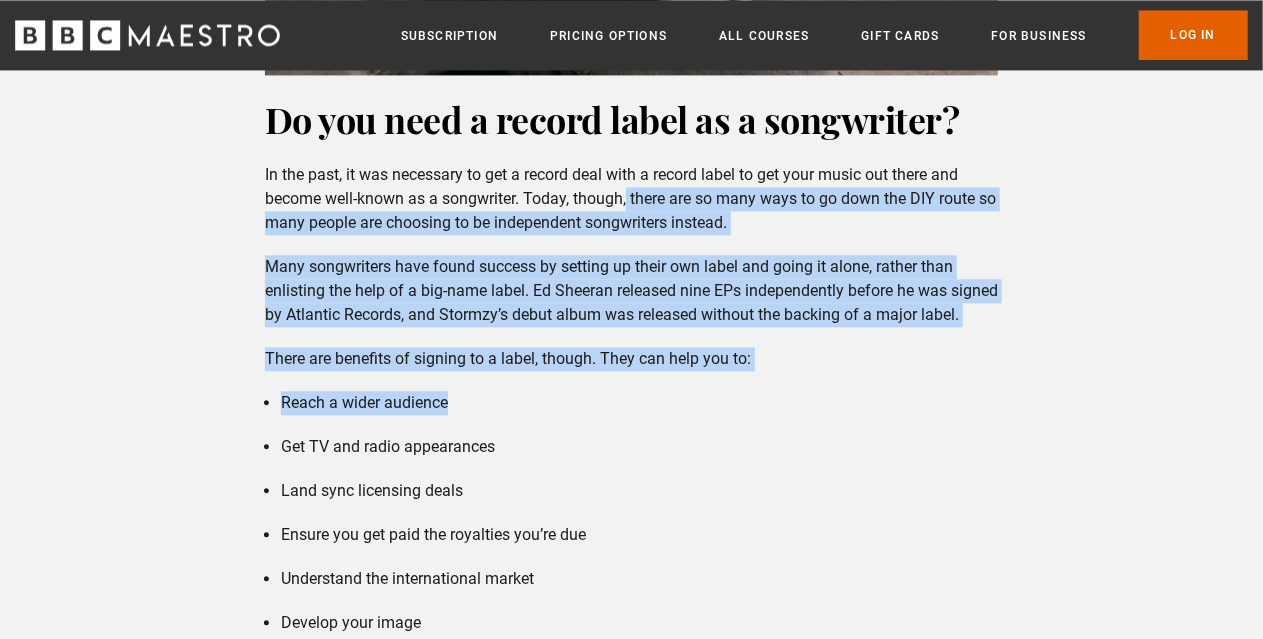 drag, startPoint x: 624, startPoint y: 417, endPoint x: 630, endPoint y: 203, distance: 214.08409 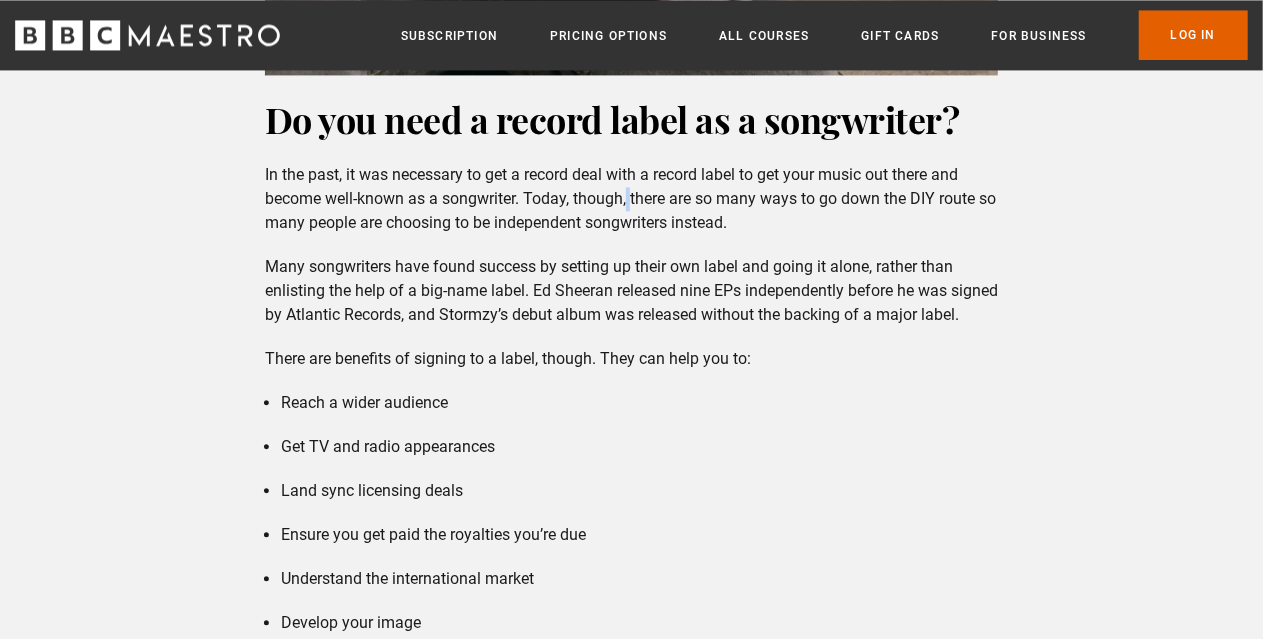 click on "In the past, it was necessary to get a record deal with a record label to get your music out there and become well-known as a songwriter. Today, though, there are so many ways to go down the DIY route so many people are choosing to be independent songwriters instead." at bounding box center [631, 199] 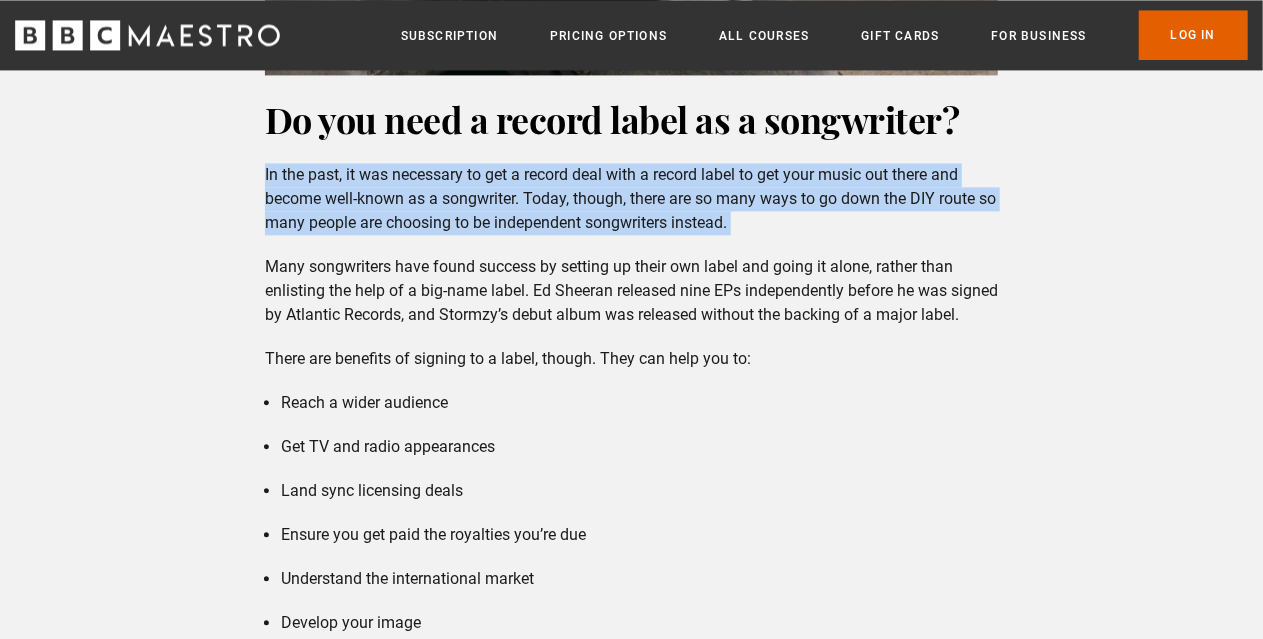 click on "In the past, it was necessary to get a record deal with a record label to get your music out there and become well-known as a songwriter. Today, though, there are so many ways to go down the DIY route so many people are choosing to be independent songwriters instead." at bounding box center (631, 199) 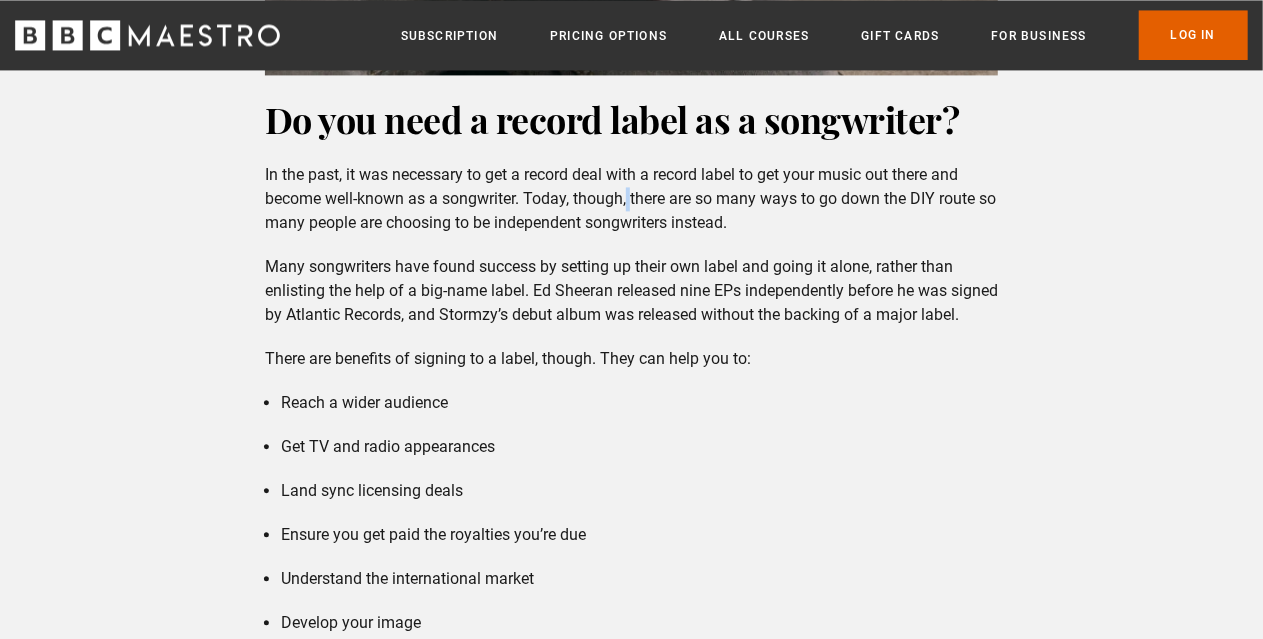 click on "In the past, it was necessary to get a record deal with a record label to get your music out there and become well-known as a songwriter. Today, though, there are so many ways to go down the DIY route so many people are choosing to be independent songwriters instead." at bounding box center [631, 199] 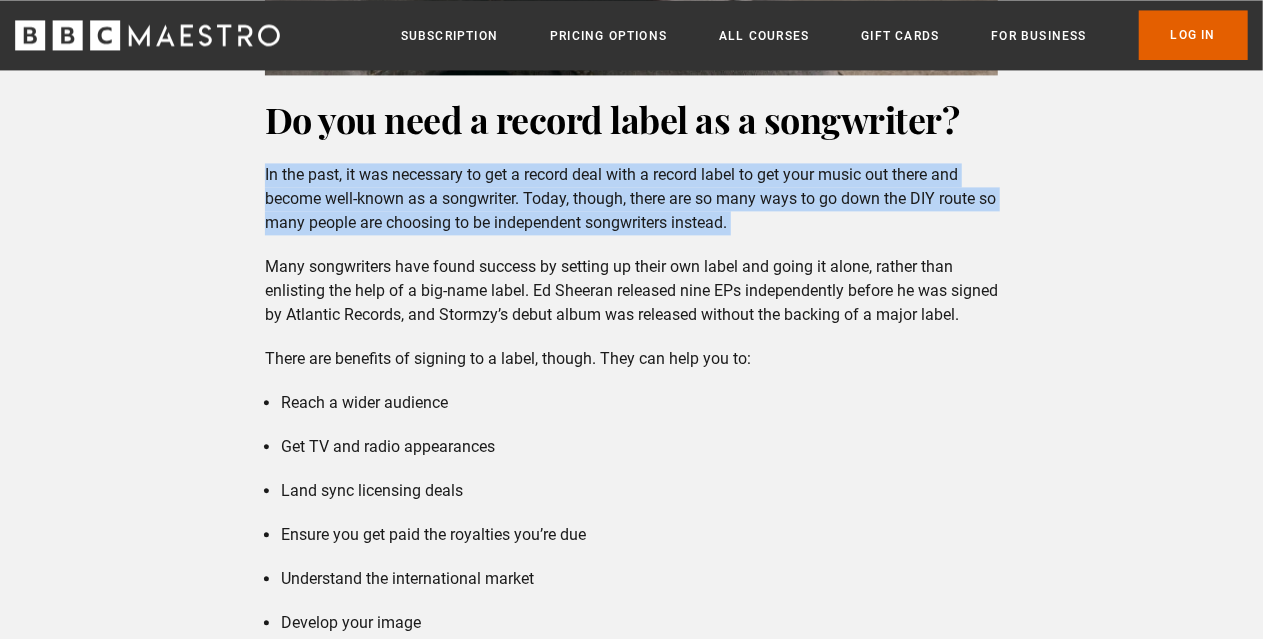 click on "In the past, it was necessary to get a record deal with a record label to get your music out there and become well-known as a songwriter. Today, though, there are so many ways to go down the DIY route so many people are choosing to be independent songwriters instead." at bounding box center (631, 199) 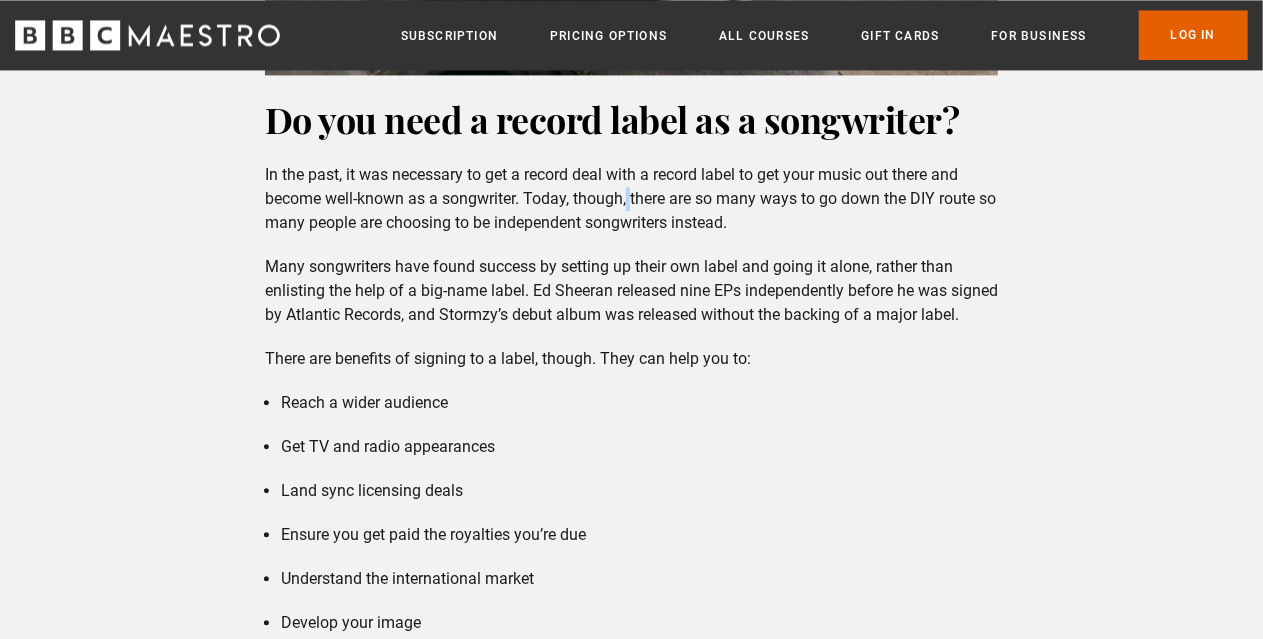 click on "In the past, it was necessary to get a record deal with a record label to get your music out there and become well-known as a songwriter. Today, though, there are so many ways to go down the DIY route so many people are choosing to be independent songwriters instead." at bounding box center [631, 199] 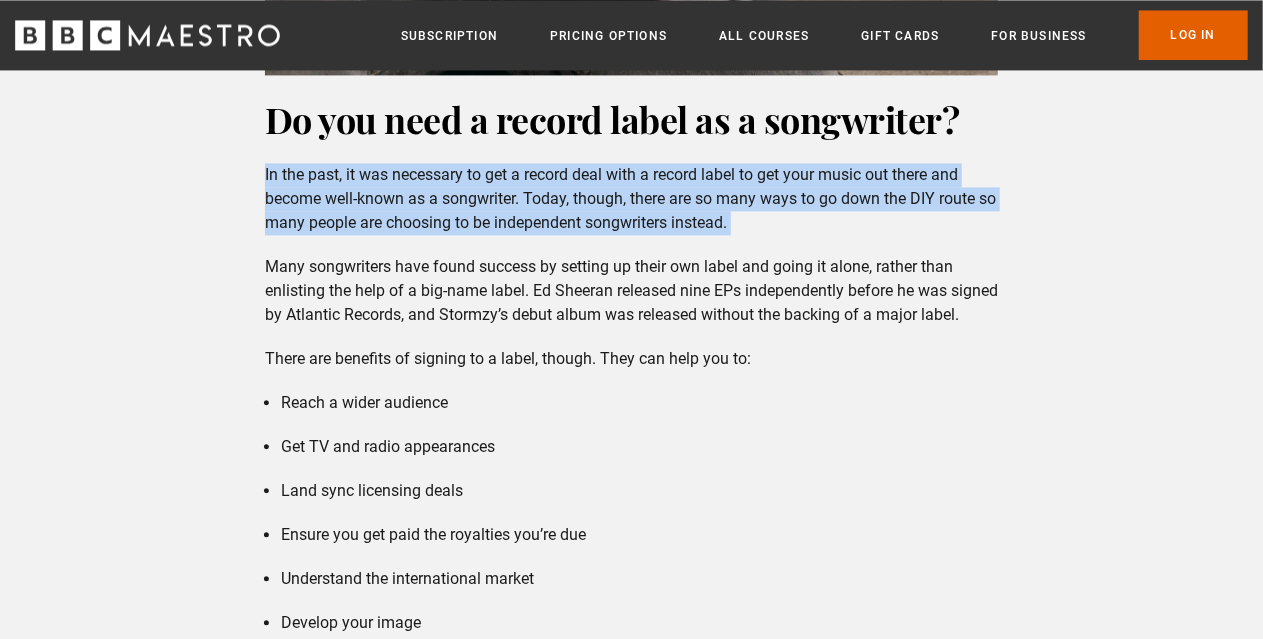 click on "In the past, it was necessary to get a record deal with a record label to get your music out there and become well-known as a songwriter. Today, though, there are so many ways to go down the DIY route so many people are choosing to be independent songwriters instead." at bounding box center [631, 199] 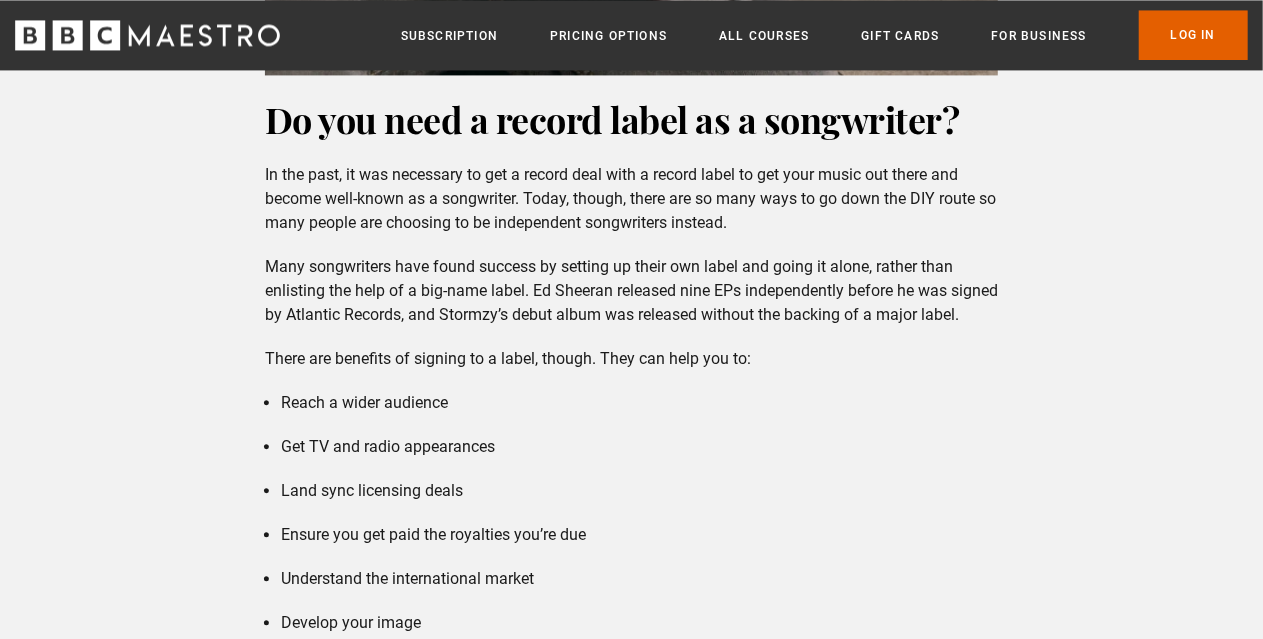 click on "Many songwriters have found success by setting up their own label and going it alone, rather than enlisting the help of a big-name label. Ed Sheeran released nine EPs independently before he was signed by Atlantic Records, and Stormzy’s debut album was released without the backing of a major label." at bounding box center (631, 291) 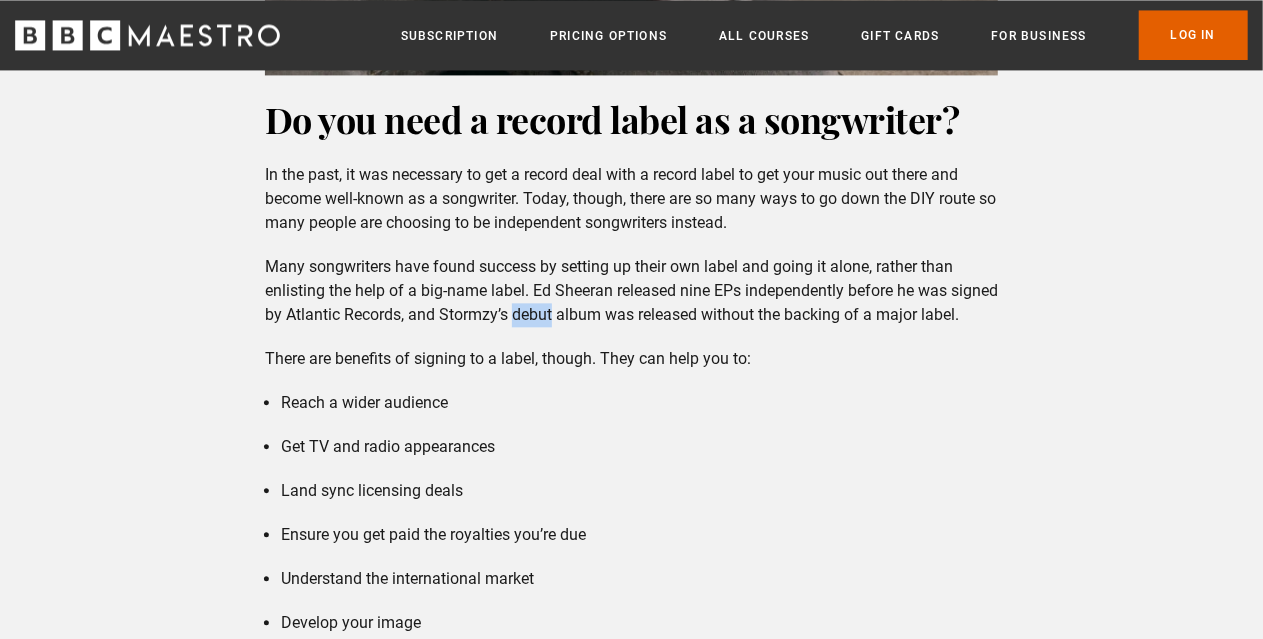 click on "Many songwriters have found success by setting up their own label and going it alone, rather than enlisting the help of a big-name label. Ed Sheeran released nine EPs independently before he was signed by Atlantic Records, and Stormzy’s debut album was released without the backing of a major label." at bounding box center (631, 291) 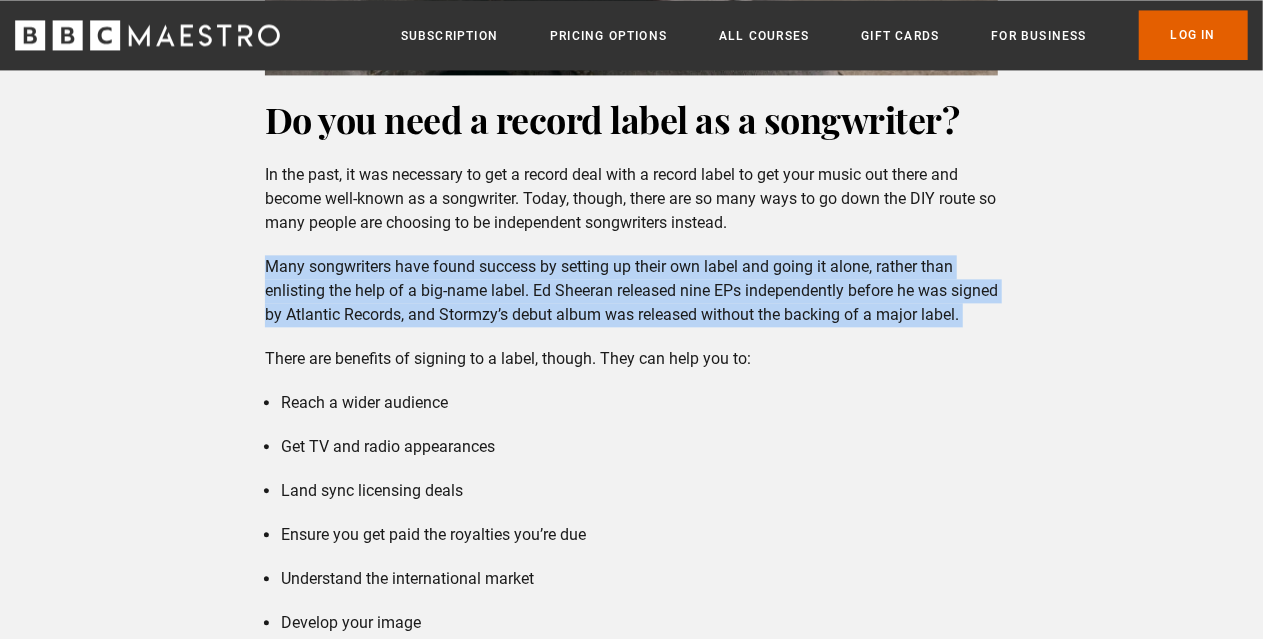 click on "Many songwriters have found success by setting up their own label and going it alone, rather than enlisting the help of a big-name label. Ed Sheeran released nine EPs independently before he was signed by Atlantic Records, and Stormzy’s debut album was released without the backing of a major label." at bounding box center [631, 291] 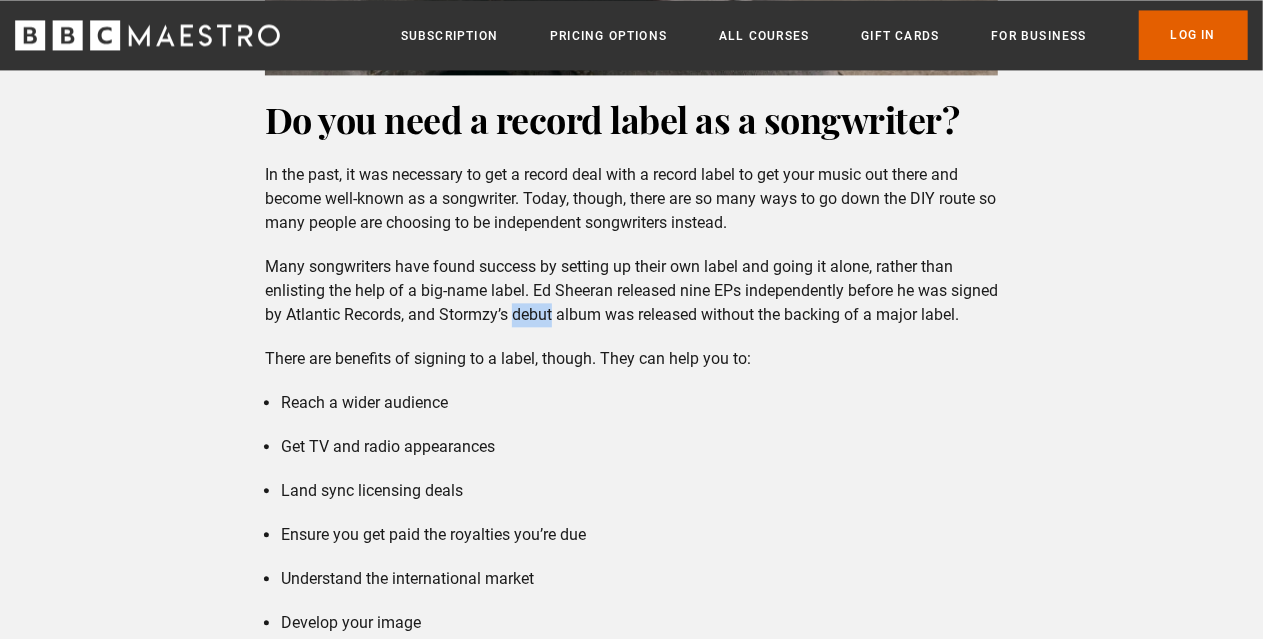 click on "Many songwriters have found success by setting up their own label and going it alone, rather than enlisting the help of a big-name label. Ed Sheeran released nine EPs independently before he was signed by Atlantic Records, and Stormzy’s debut album was released without the backing of a major label." at bounding box center (631, 291) 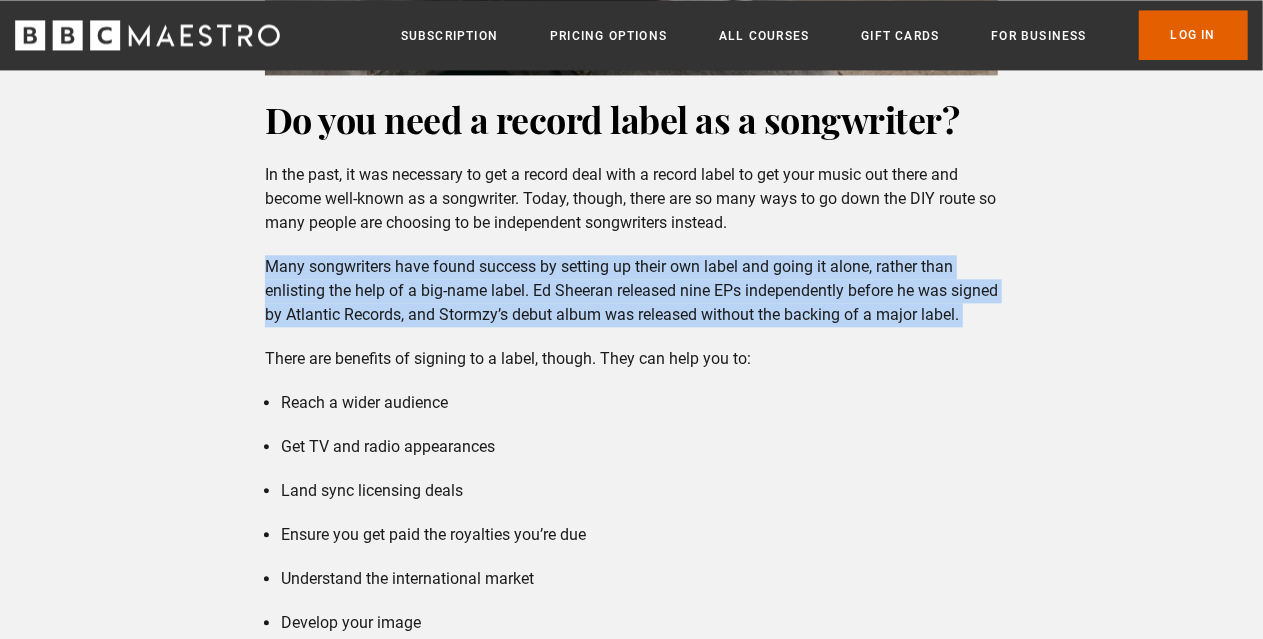 click on "Many songwriters have found success by setting up their own label and going it alone, rather than enlisting the help of a big-name label. Ed Sheeran released nine EPs independently before he was signed by Atlantic Records, and Stormzy’s debut album was released without the backing of a major label." at bounding box center (631, 291) 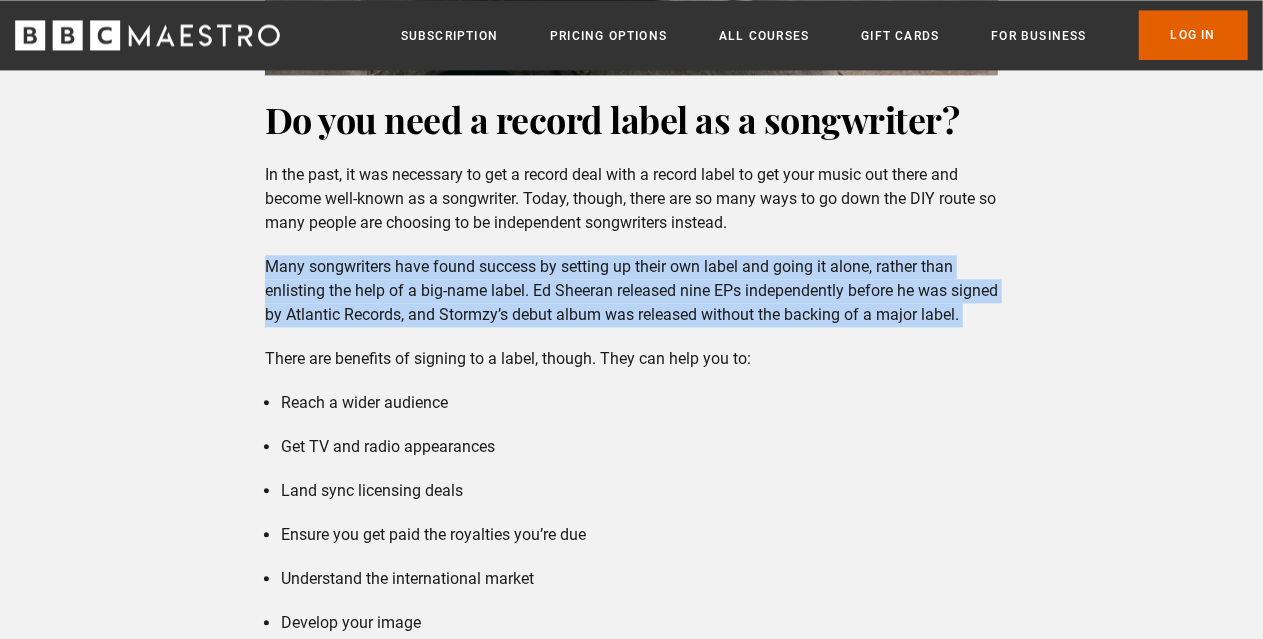 click on "Many songwriters have found success by setting up their own label and going it alone, rather than enlisting the help of a big-name label. Ed Sheeran released nine EPs independently before he was signed by Atlantic Records, and Stormzy’s debut album was released without the backing of a major label." at bounding box center (631, 291) 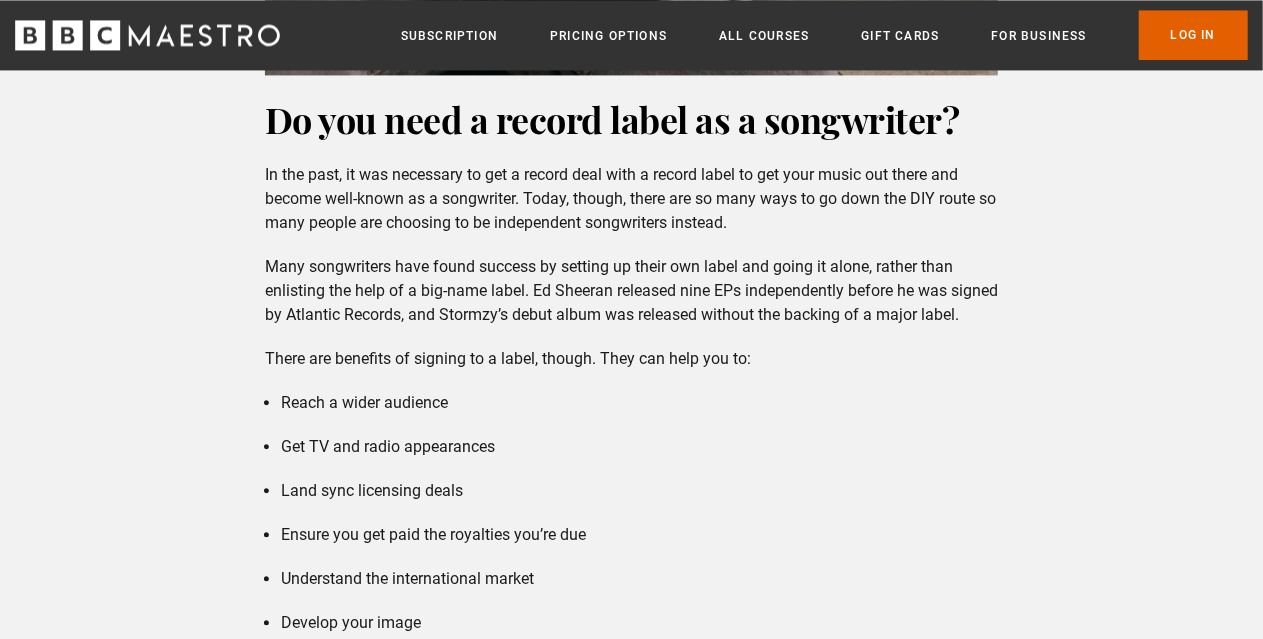 click on "How can songwriters make money?
Firstly, can you make a career from songwriting? Of course, you can – but you shouldn’t expect it to be easy. Building a career in the music industry takes a lot of hard work, determination, thick skin and talent. But it is achievable.
There are several ways that you can turn songwriting into a career. The main avenues are:
Writing songs as a ‘work for hire songwriter’. This is when songwriters are paid a flat fee to write a song for another artist. That artist then receives the credit and royalties for the song every time it’s played.
Getting a publishing deal, where you’re contracted by a publishing company to write songs. You’ll usually be paid an advance and will get royalties when the songs are played.
Retaining ownership of your own songs. That means a songwriter gets the credit and the royalty payments.
Album and song sales, both for physical and digital copies." at bounding box center (631, 1580) 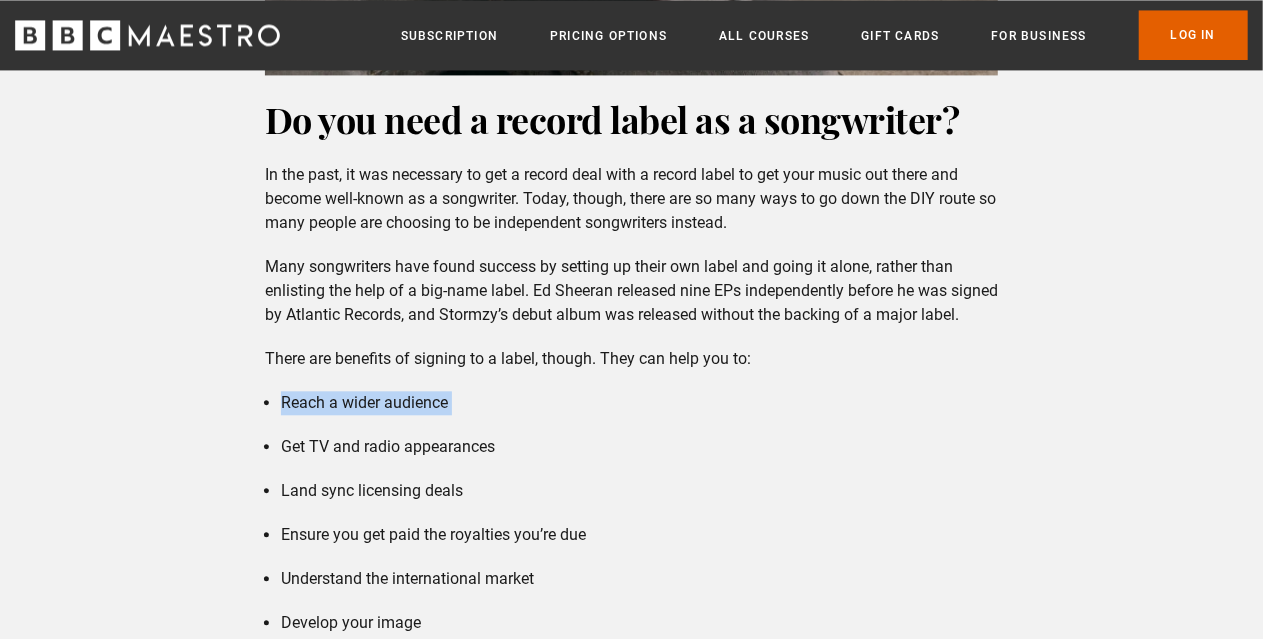 click on "How can songwriters make money?
Firstly, can you make a career from songwriting? Of course, you can – but you shouldn’t expect it to be easy. Building a career in the music industry takes a lot of hard work, determination, thick skin and talent. But it is achievable.
There are several ways that you can turn songwriting into a career. The main avenues are:
Writing songs as a ‘work for hire songwriter’. This is when songwriters are paid a flat fee to write a song for another artist. That artist then receives the credit and royalties for the song every time it’s played.
Getting a publishing deal, where you’re contracted by a publishing company to write songs. You’ll usually be paid an advance and will get royalties when the songs are played.
Retaining ownership of your own songs. That means a songwriter gets the credit and the royalty payments.
Album and song sales, both for physical and digital copies." at bounding box center [631, 1580] 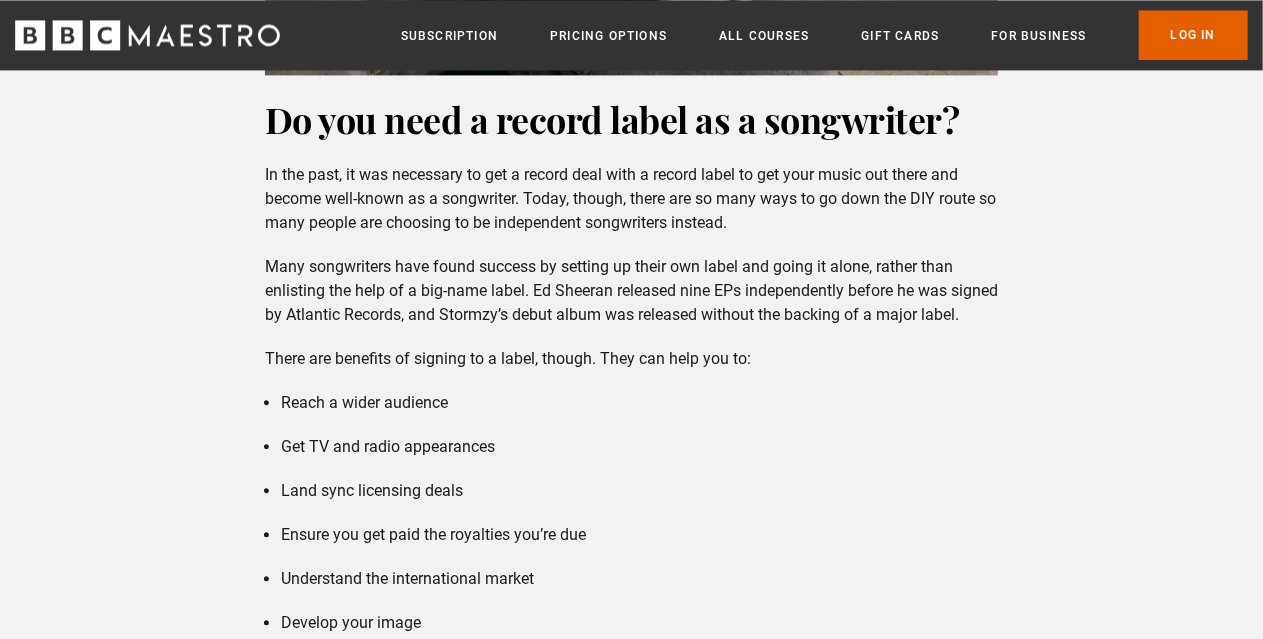 click on "Many songwriters have found success by setting up their own label and going it alone, rather than enlisting the help of a big-name label. Ed Sheeran released nine EPs independently before he was signed by Atlantic Records, and Stormzy’s debut album was released without the backing of a major label." at bounding box center (631, 291) 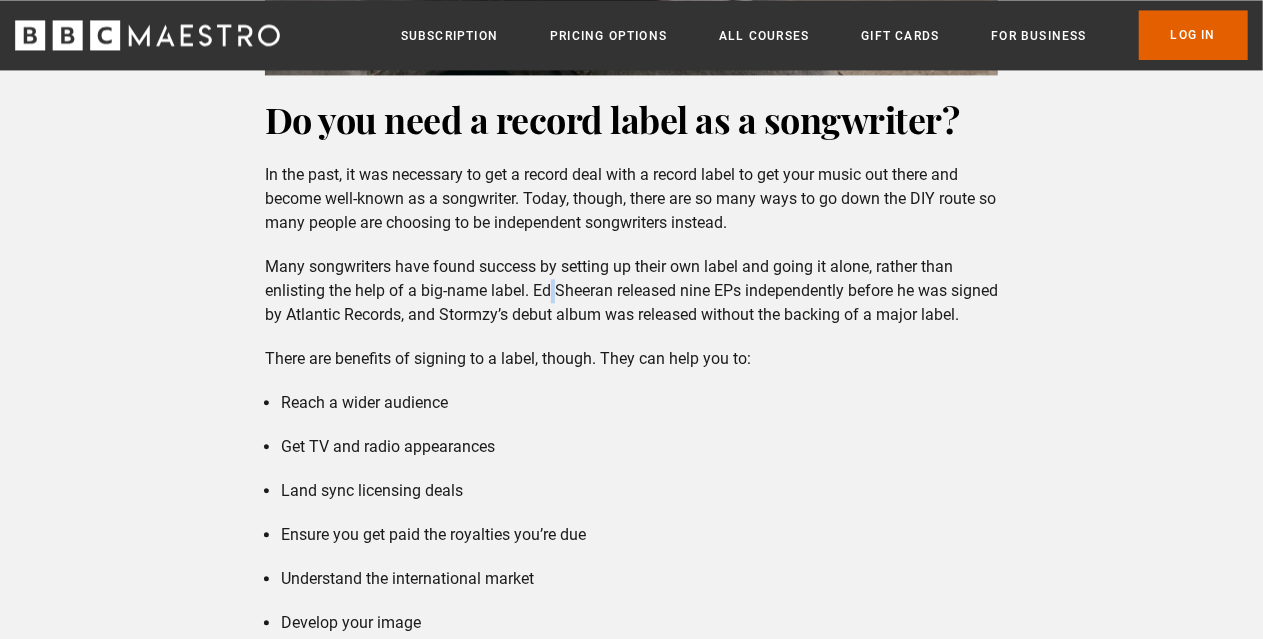 click on "Many songwriters have found success by setting up their own label and going it alone, rather than enlisting the help of a big-name label. Ed Sheeran released nine EPs independently before he was signed by Atlantic Records, and Stormzy’s debut album was released without the backing of a major label." at bounding box center (631, 291) 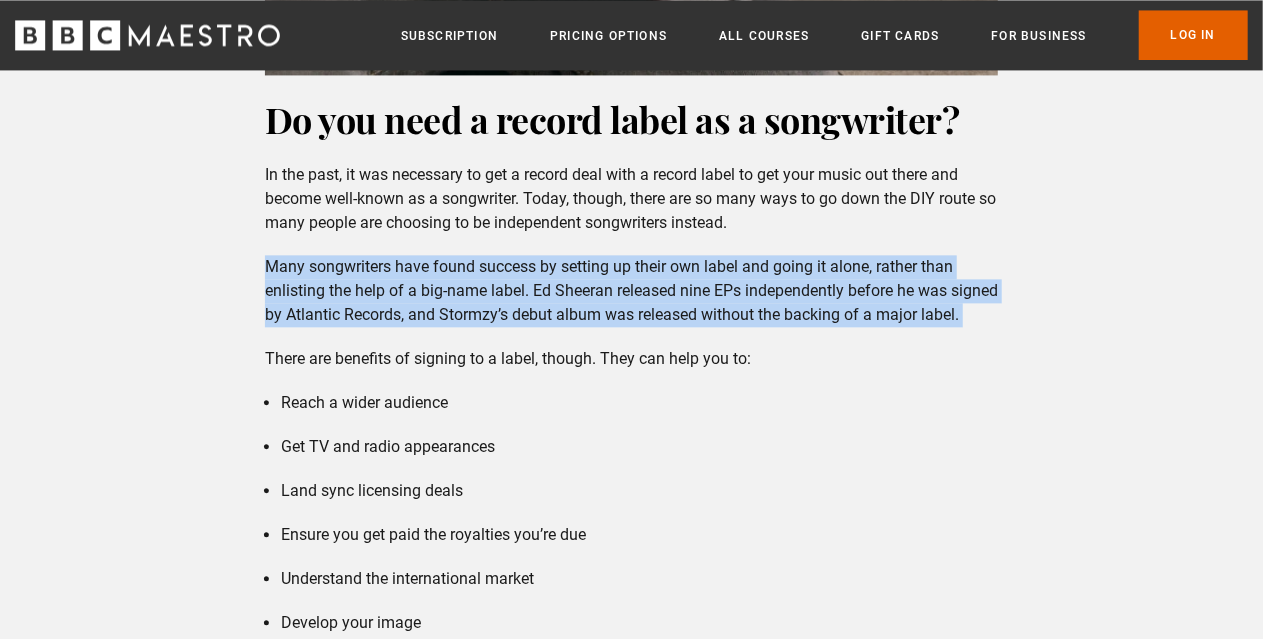 click on "Many songwriters have found success by setting up their own label and going it alone, rather than enlisting the help of a big-name label. Ed Sheeran released nine EPs independently before he was signed by Atlantic Records, and Stormzy’s debut album was released without the backing of a major label." at bounding box center (631, 291) 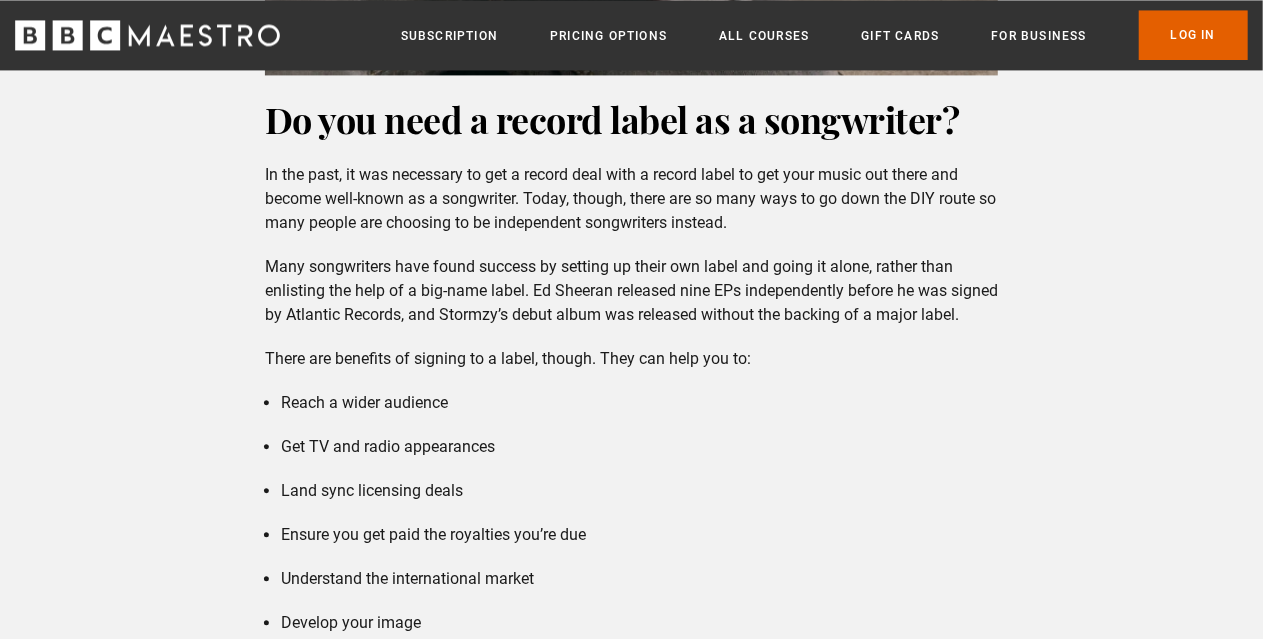 click on "Reach a wider audience
Get TV and radio appearances
Land sync licensing deals
Ensure you get paid the royalties you’re due
Understand the international market
Develop your image" at bounding box center (631, 513) 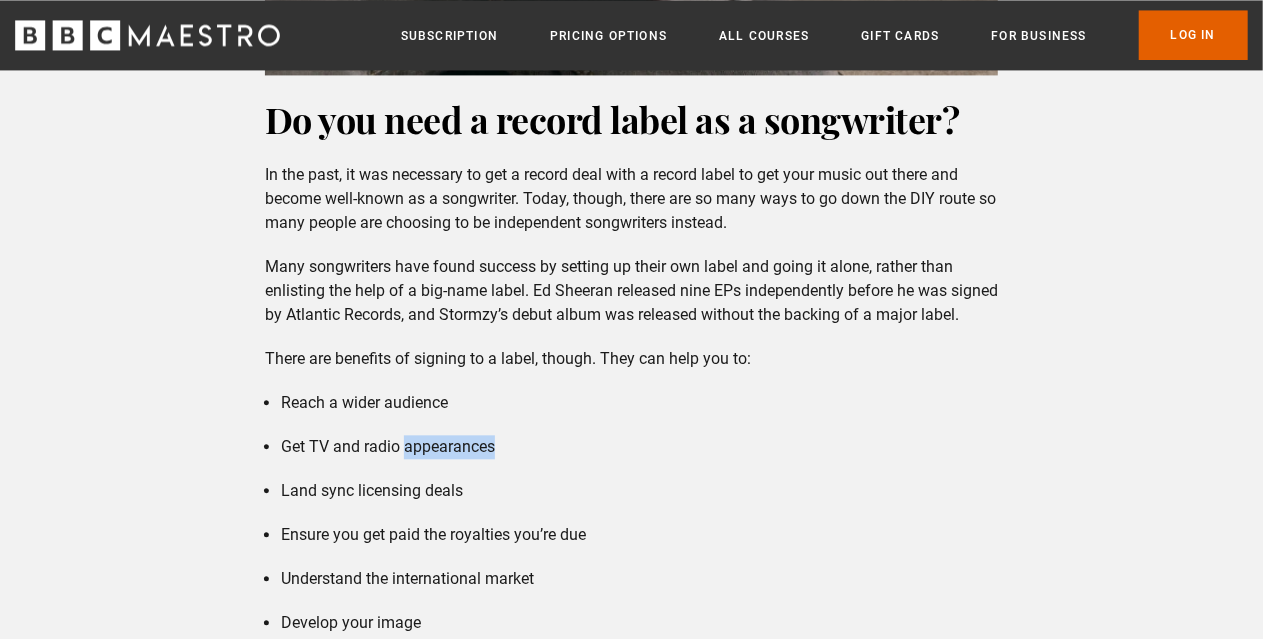 click on "Reach a wider audience
Get TV and radio appearances
Land sync licensing deals
Ensure you get paid the royalties you’re due
Understand the international market
Develop your image" at bounding box center [631, 513] 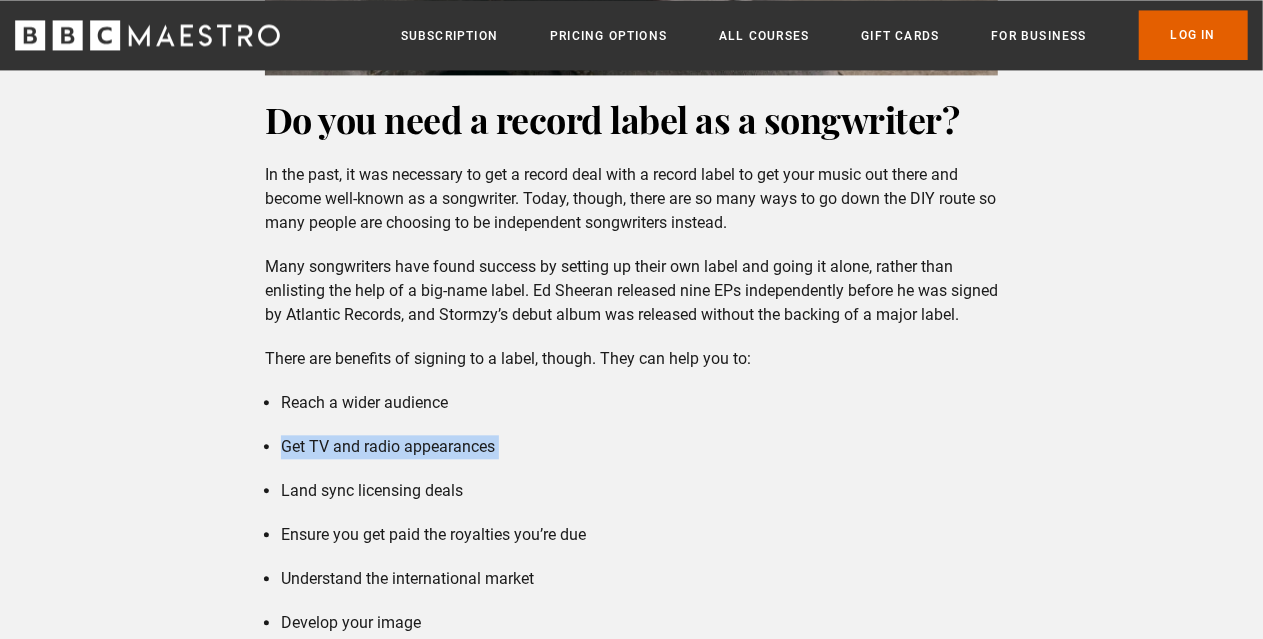 click on "Reach a wider audience
Get TV and radio appearances
Land sync licensing deals
Ensure you get paid the royalties you’re due
Understand the international market
Develop your image" at bounding box center [631, 513] 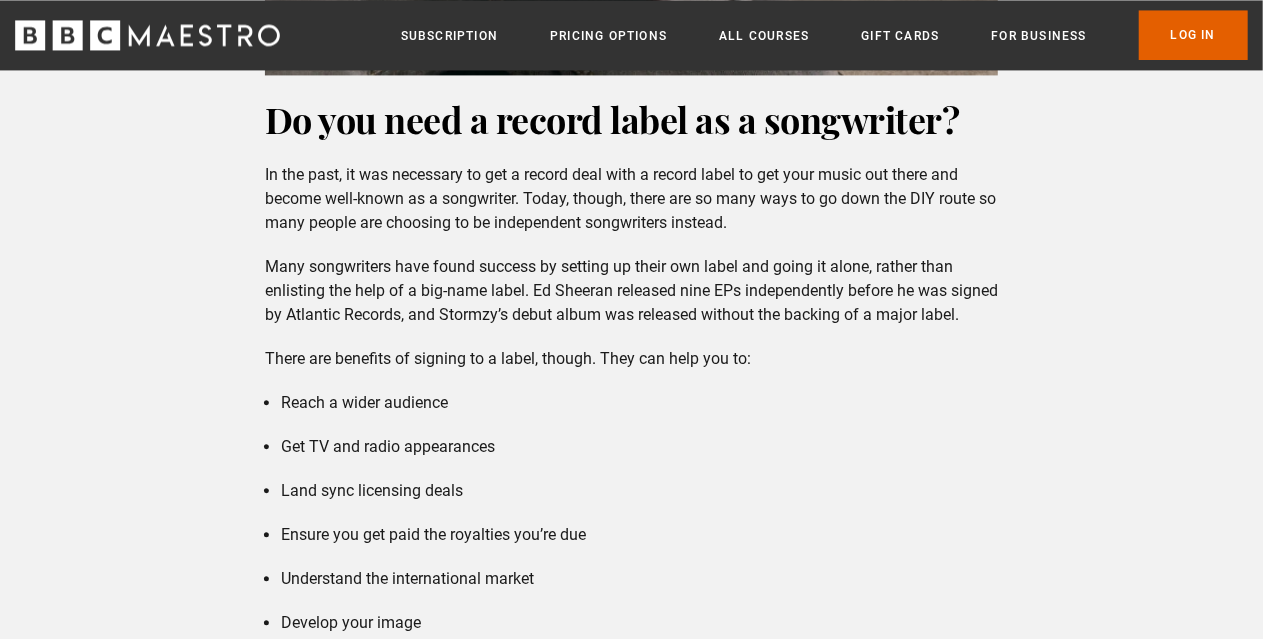click on "Reach a wider audience" at bounding box center [639, 403] 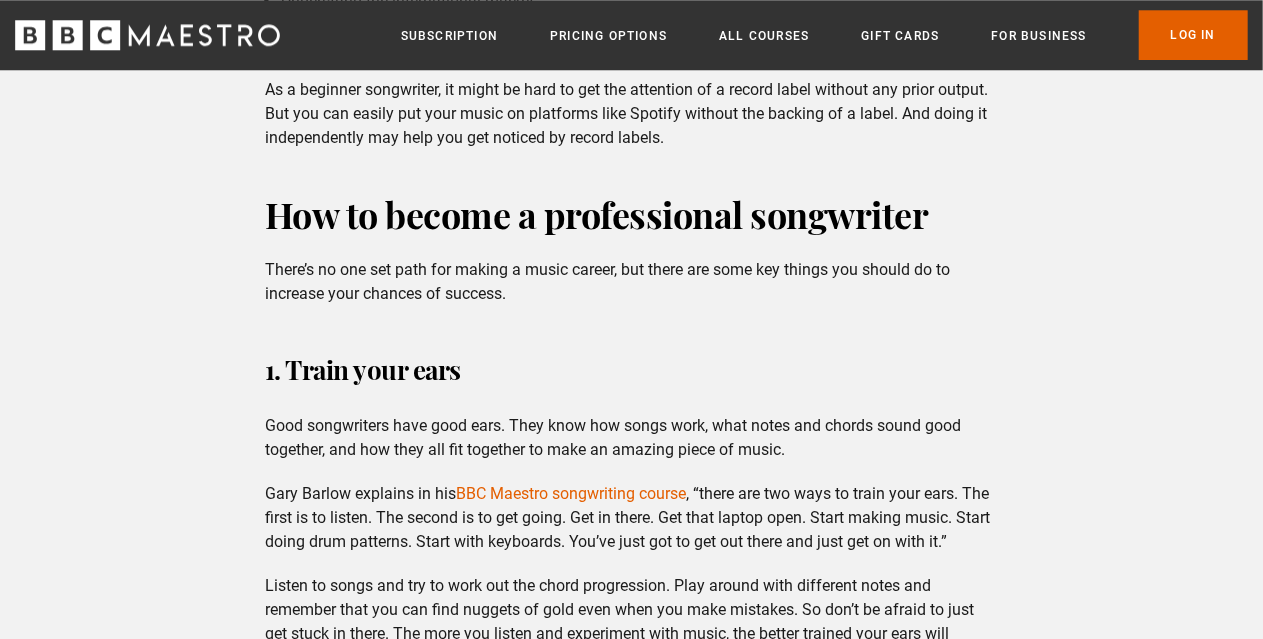 click on "How can songwriters make money?
Firstly, can you make a career from songwriting? Of course, you can – but you shouldn’t expect it to be easy. Building a career in the music industry takes a lot of hard work, determination, thick skin and talent. But it is achievable.
There are several ways that you can turn songwriting into a career. The main avenues are:
Writing songs as a ‘work for hire songwriter’. This is when songwriters are paid a flat fee to write a song for another artist. That artist then receives the credit and royalties for the song every time it’s played.
Getting a publishing deal, where you’re contracted by a publishing company to write songs. You’ll usually be paid an advance and will get royalties when the songs are played.
Retaining ownership of your own songs. That means a songwriter gets the credit and the royalty payments.
Album and song sales, both for physical and digital copies." at bounding box center (631, 1003) 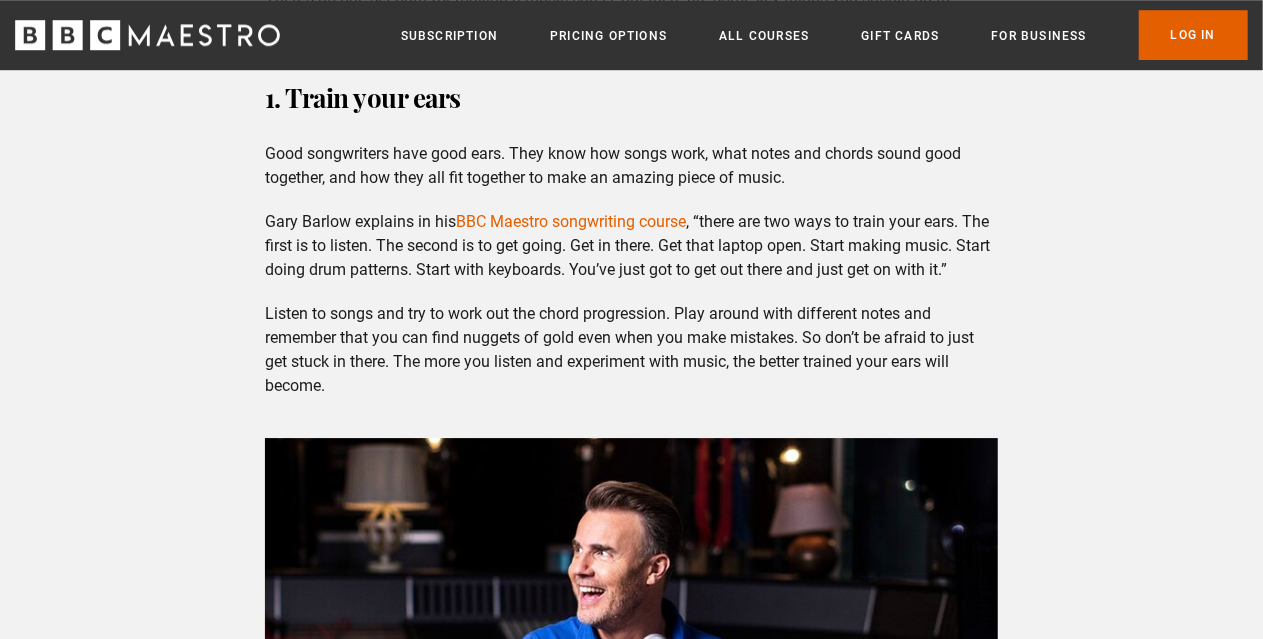 scroll, scrollTop: 2982, scrollLeft: 0, axis: vertical 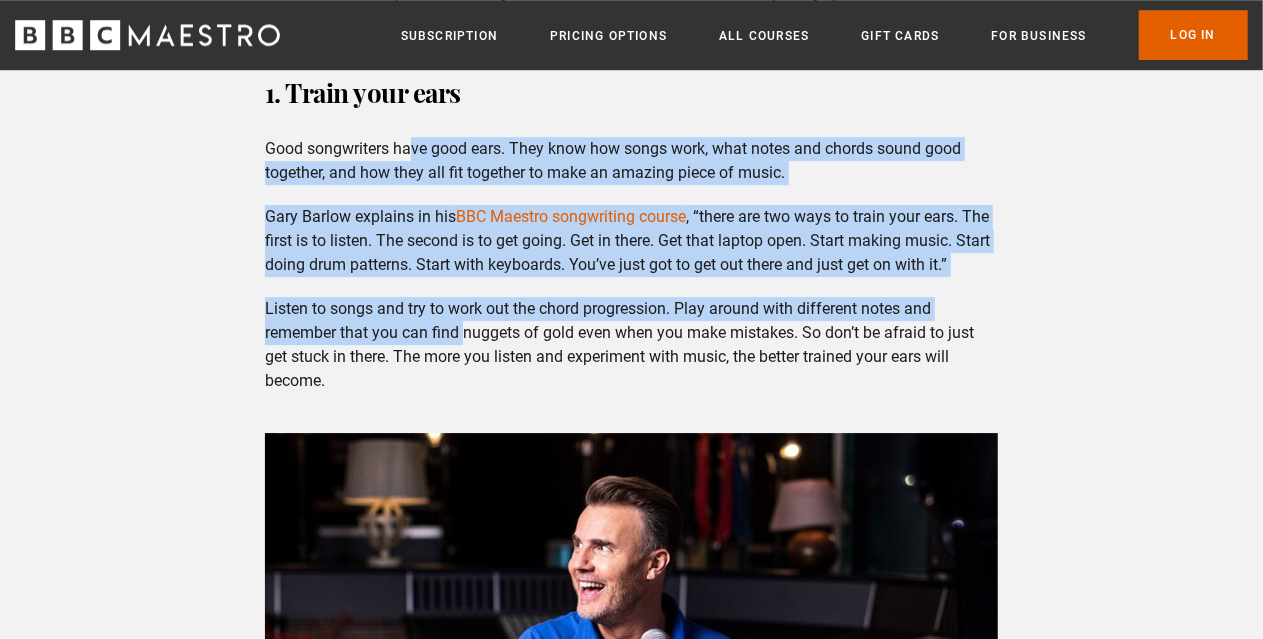 drag, startPoint x: 463, startPoint y: 348, endPoint x: 410, endPoint y: 175, distance: 180.93645 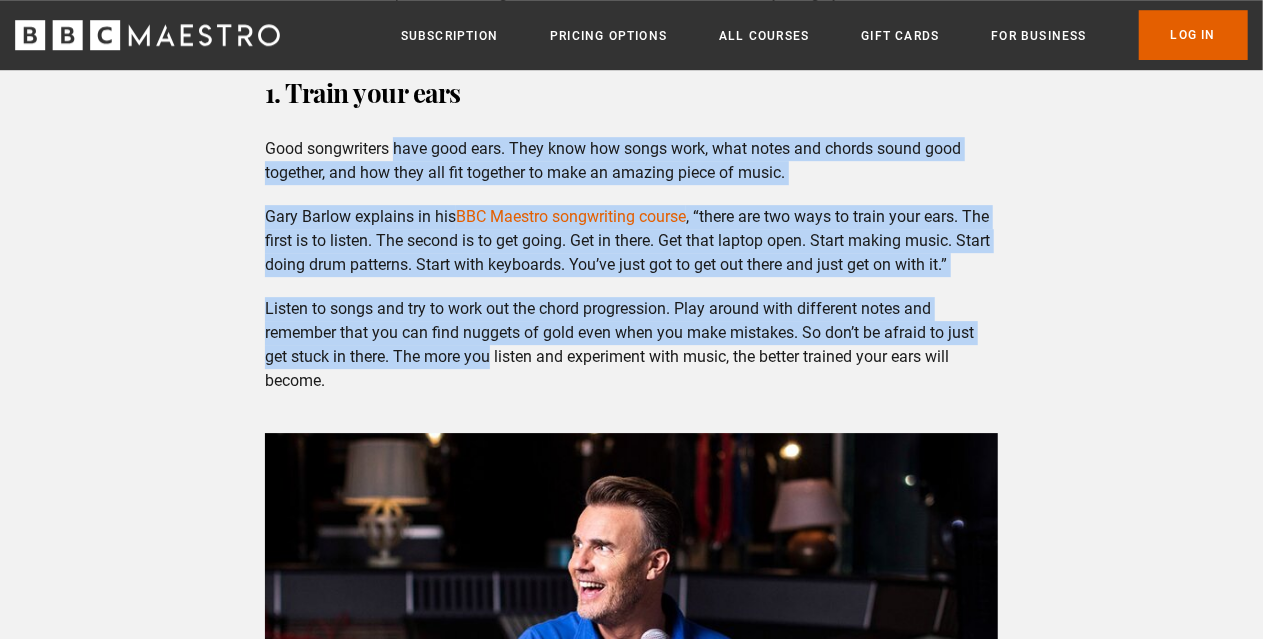 drag, startPoint x: 410, startPoint y: 175, endPoint x: 485, endPoint y: 372, distance: 210.79373 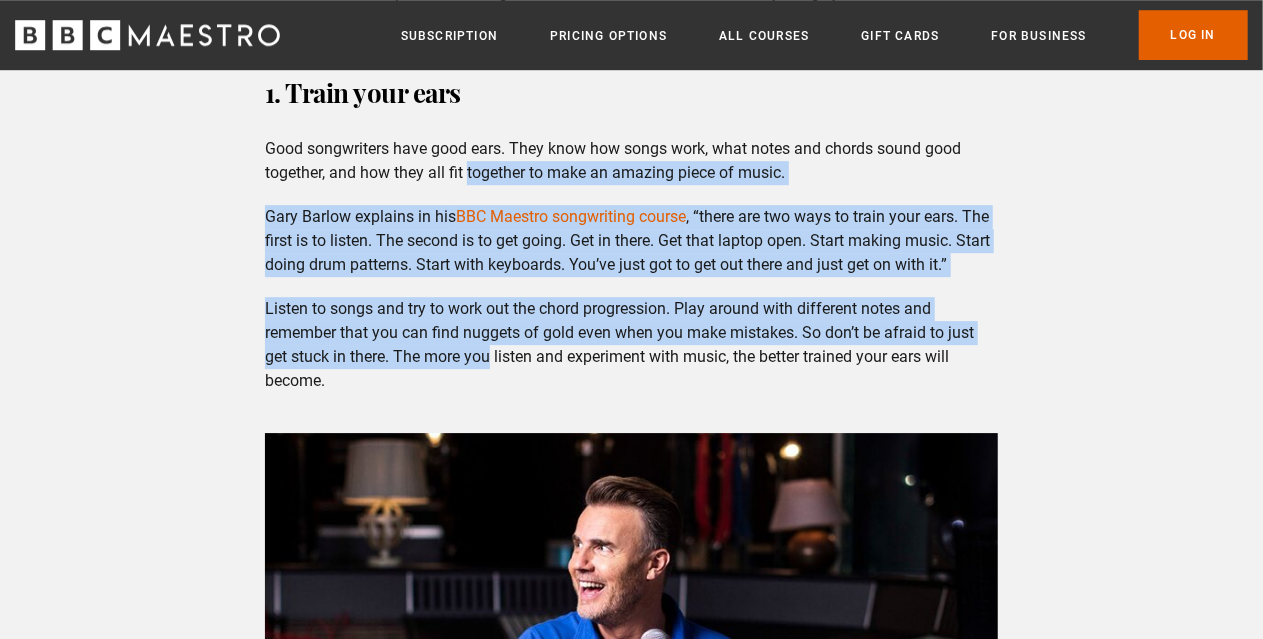 drag, startPoint x: 485, startPoint y: 372, endPoint x: 485, endPoint y: 197, distance: 175 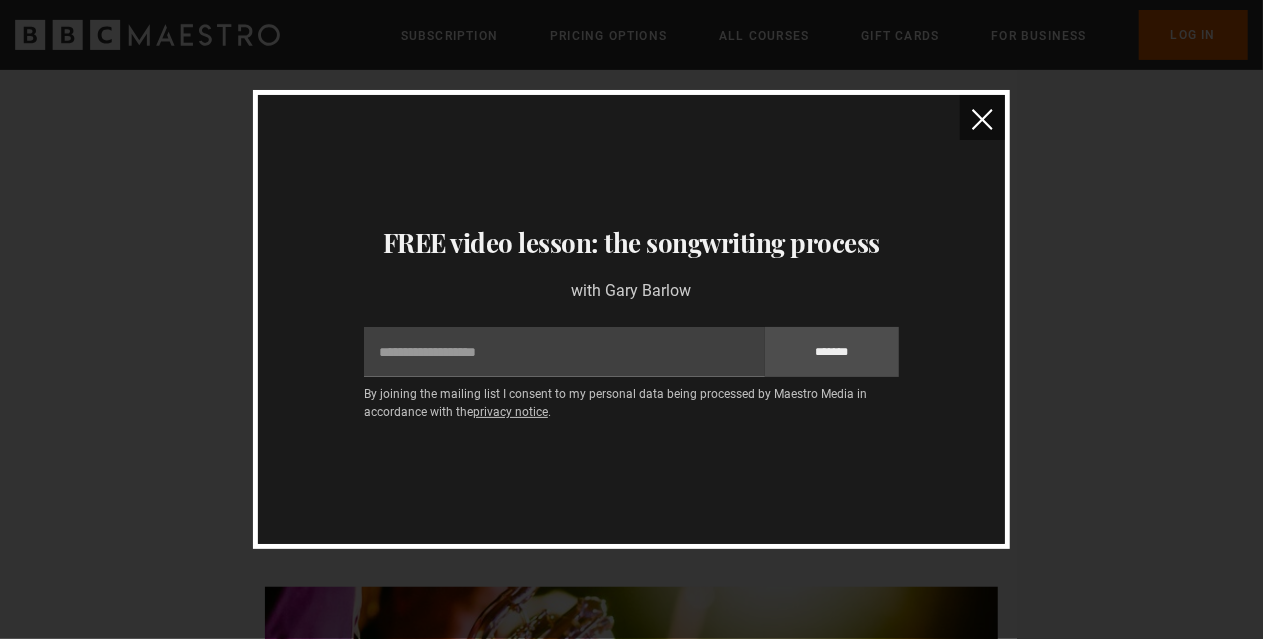 scroll, scrollTop: 4027, scrollLeft: 0, axis: vertical 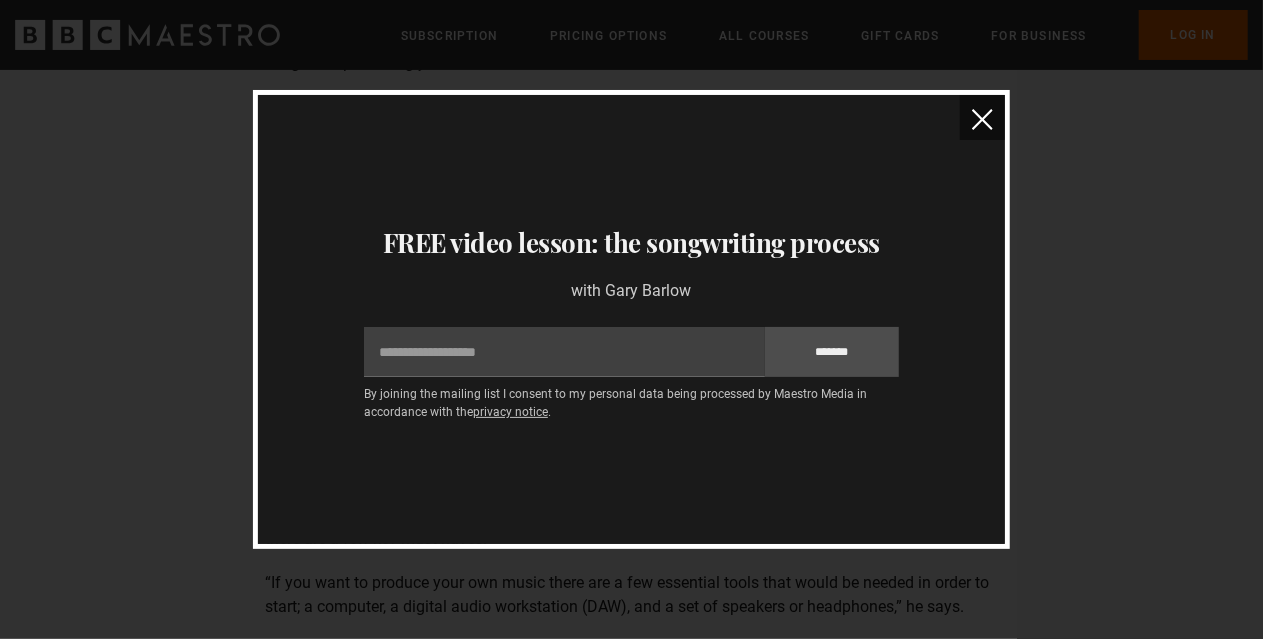 click at bounding box center (982, 117) 